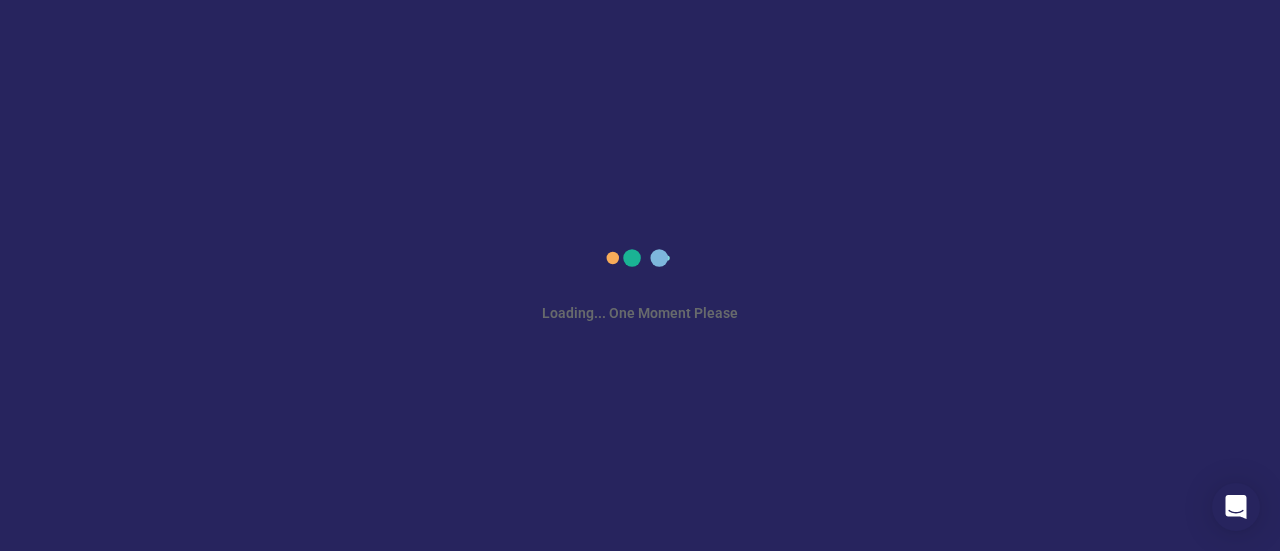 scroll, scrollTop: 0, scrollLeft: 0, axis: both 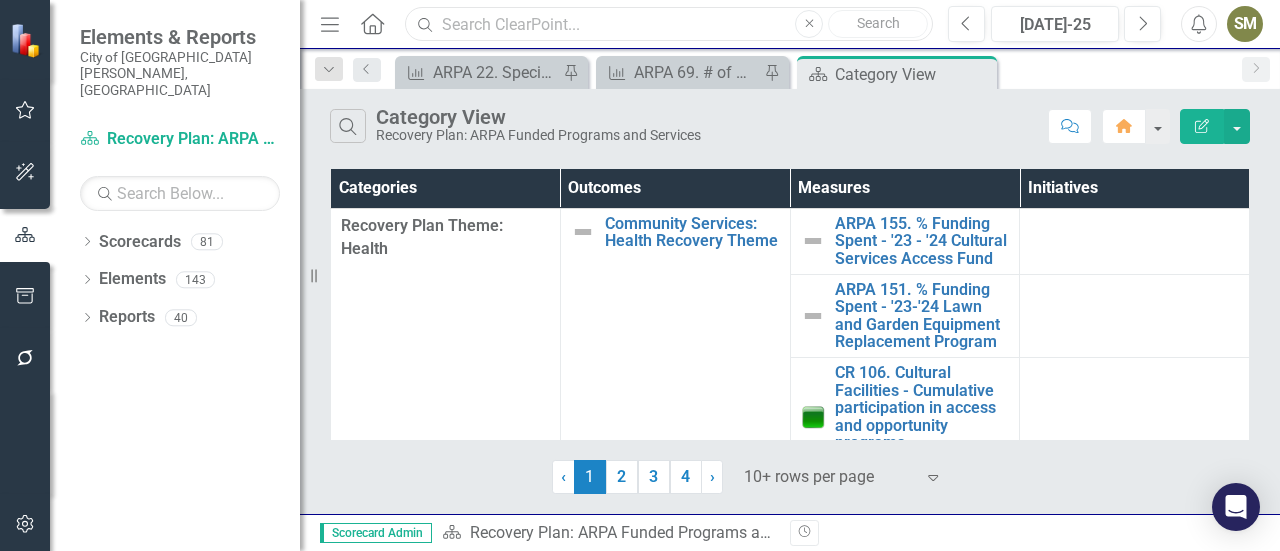 click at bounding box center [669, 24] 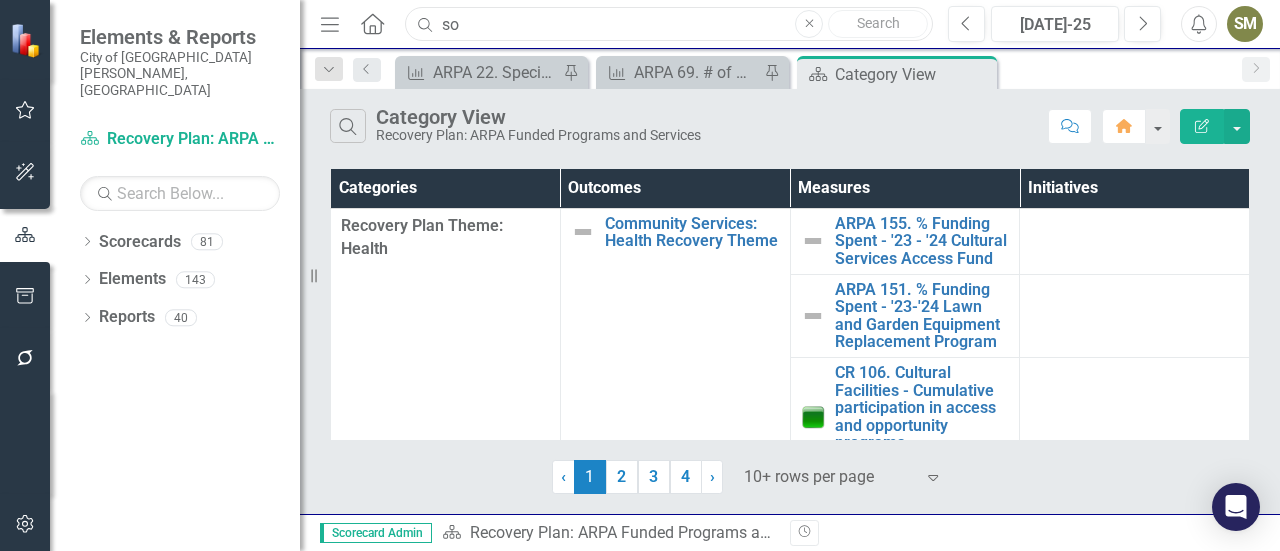 type on "s" 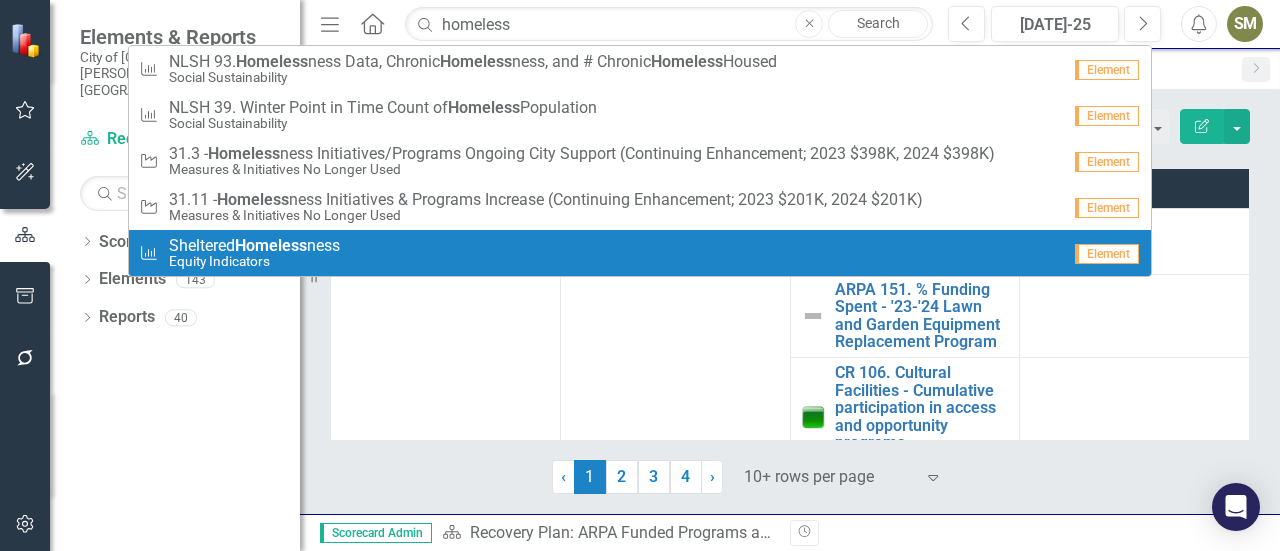 click on "‹ Previous 1 (current) 2 3 4 › Next 10+ rows per page Expand" at bounding box center (790, 469) 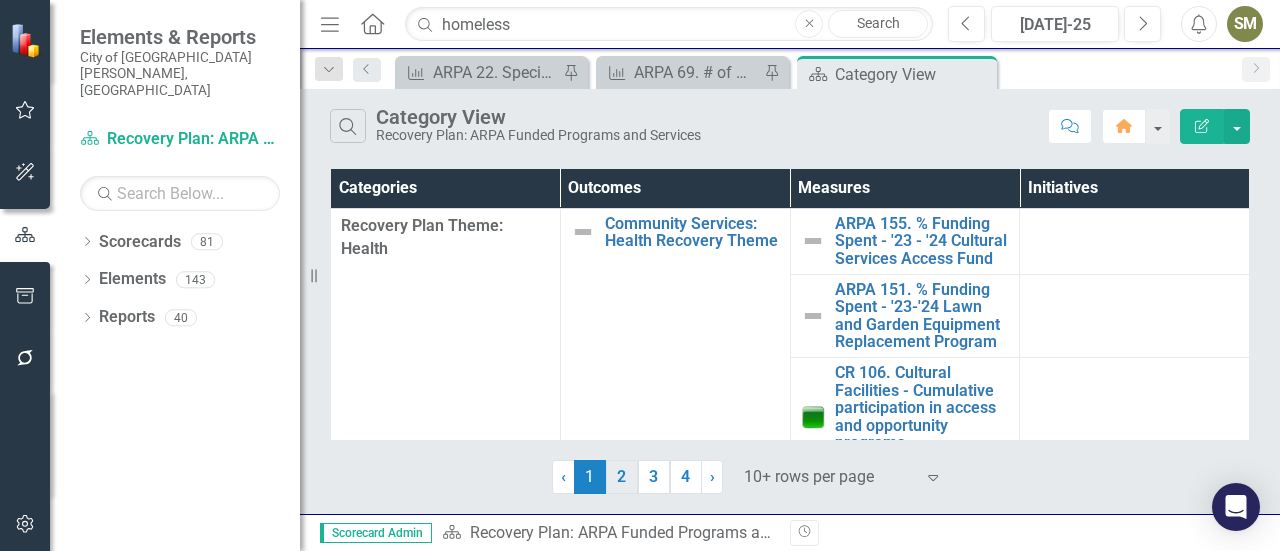 click on "2" at bounding box center (622, 477) 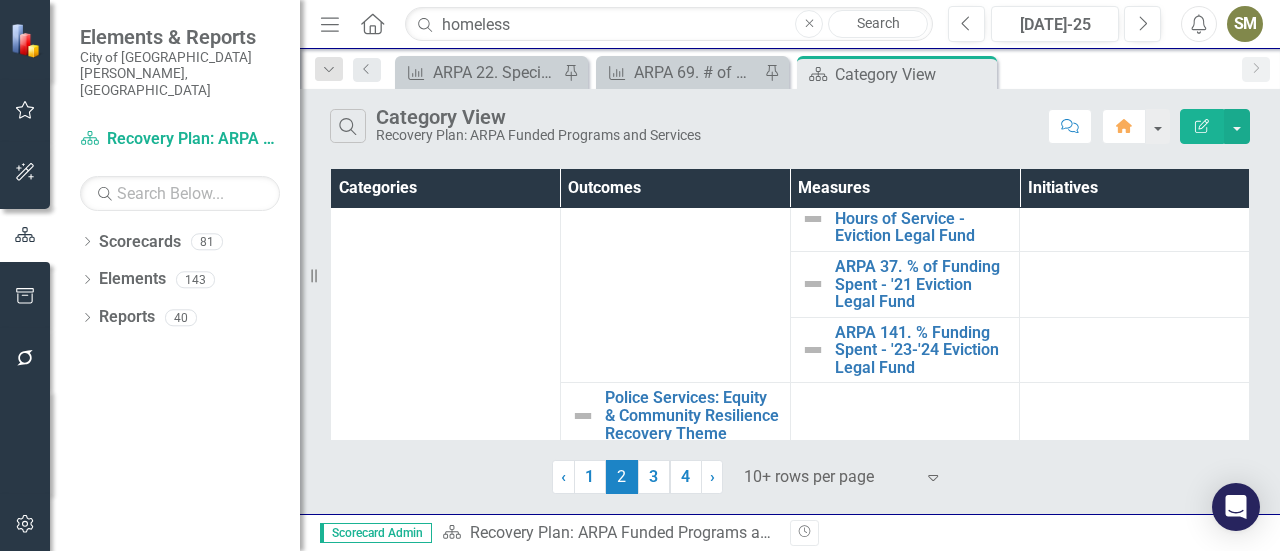scroll, scrollTop: 1917, scrollLeft: 0, axis: vertical 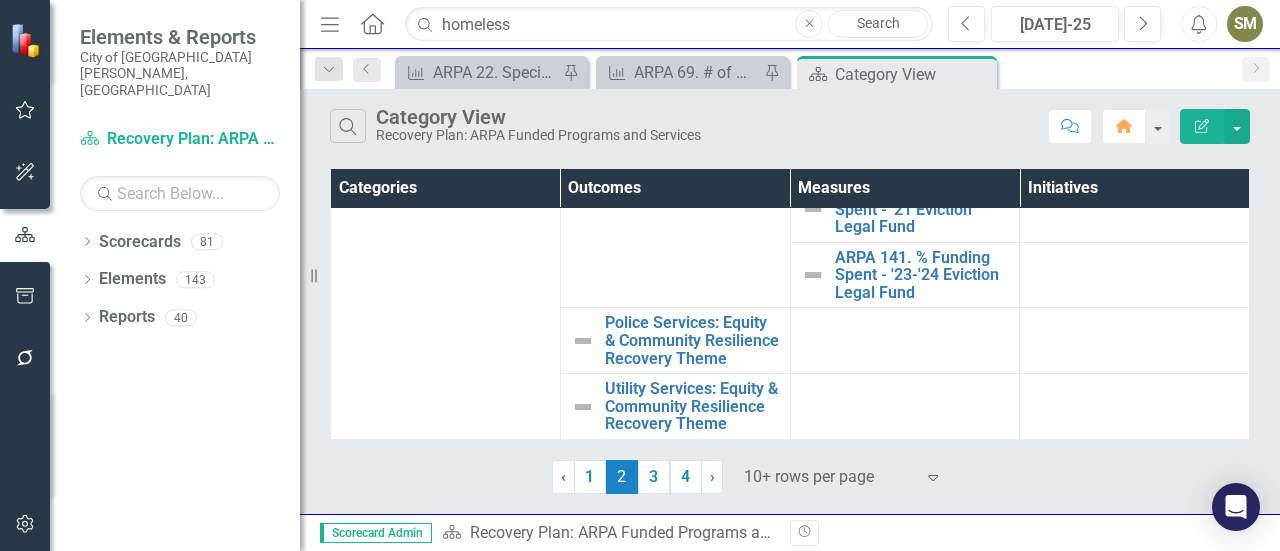 click 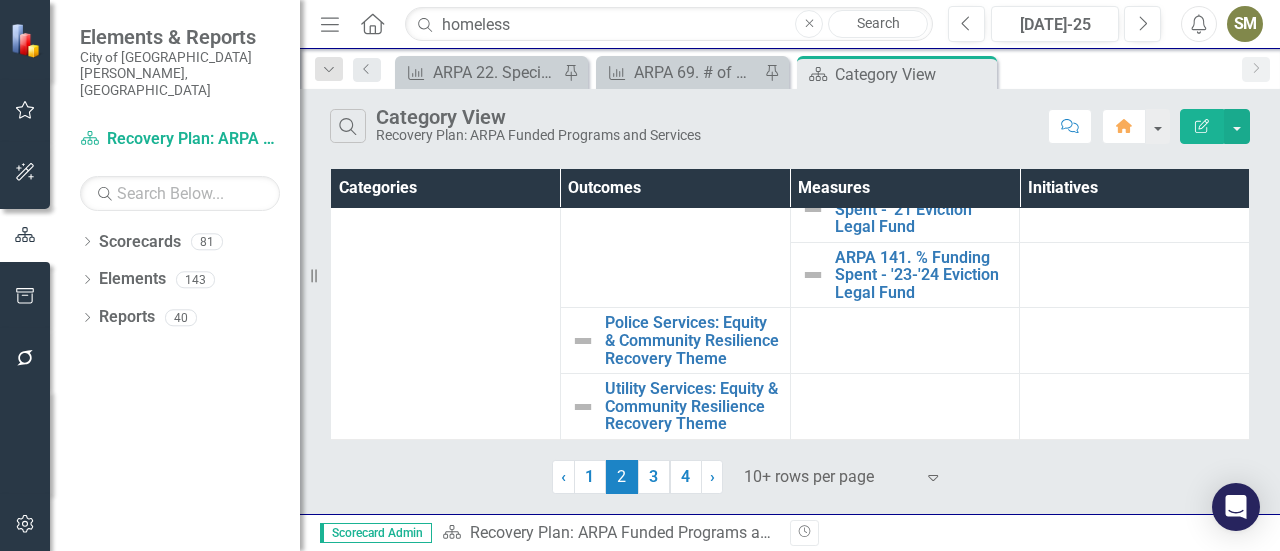 click on "Home" 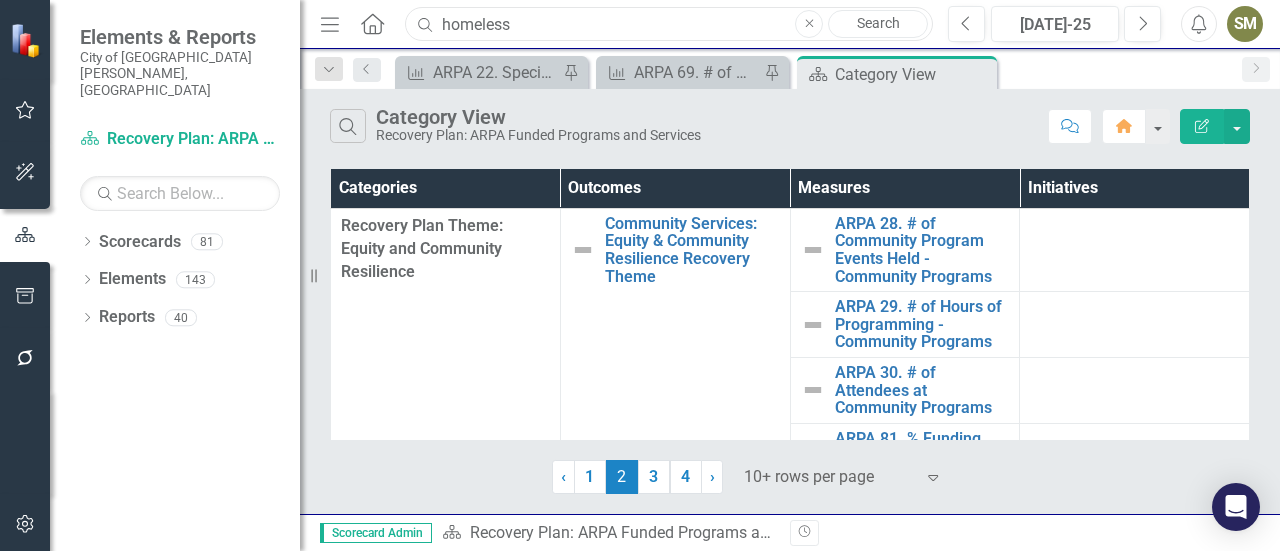 click on "homeless" at bounding box center (669, 24) 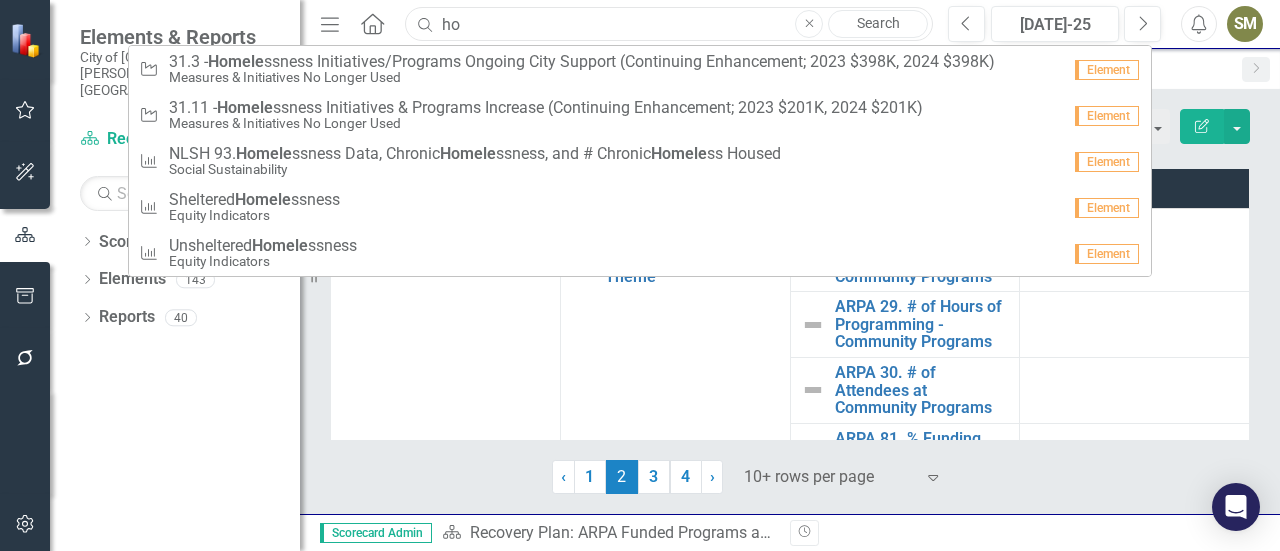 type on "h" 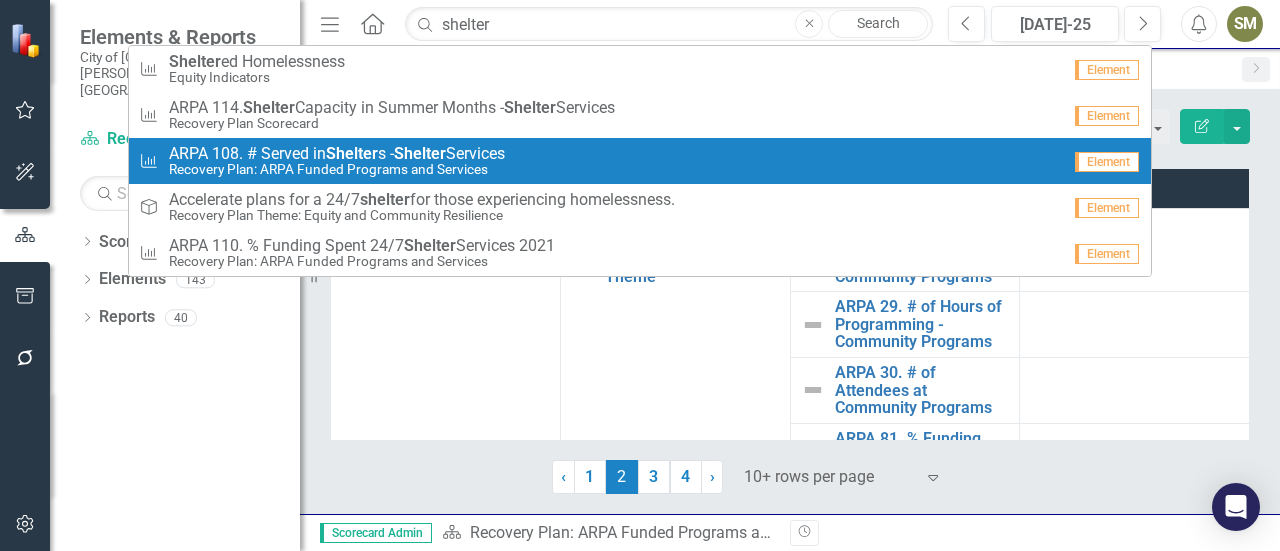 click on "ARPA 108. # Served in  Shelter s -  Shelter  Services" at bounding box center [337, 154] 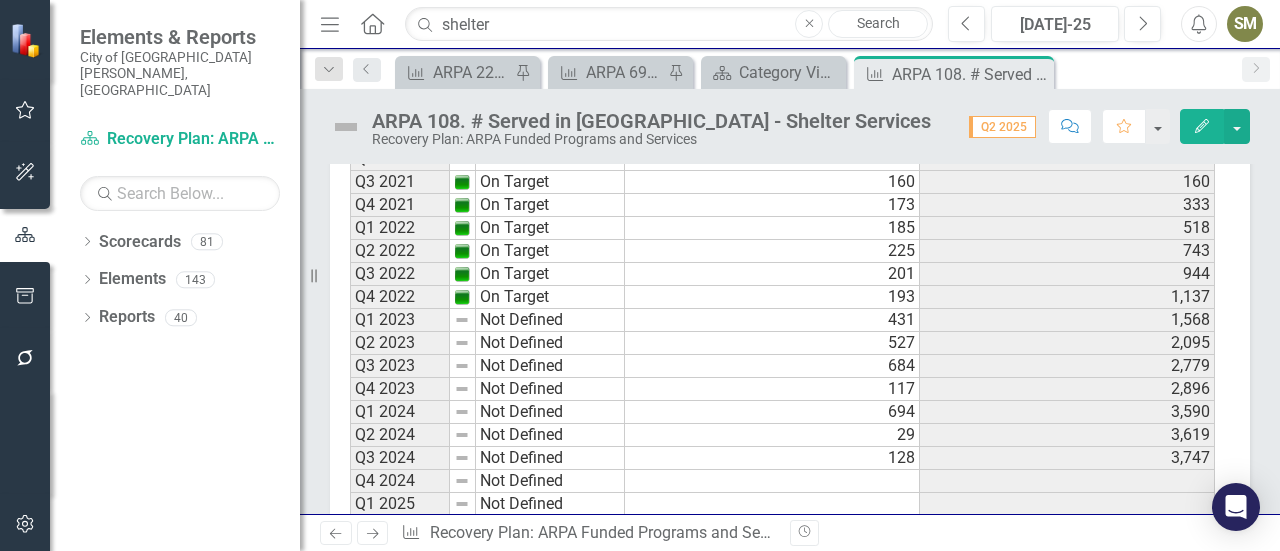 scroll, scrollTop: 0, scrollLeft: 0, axis: both 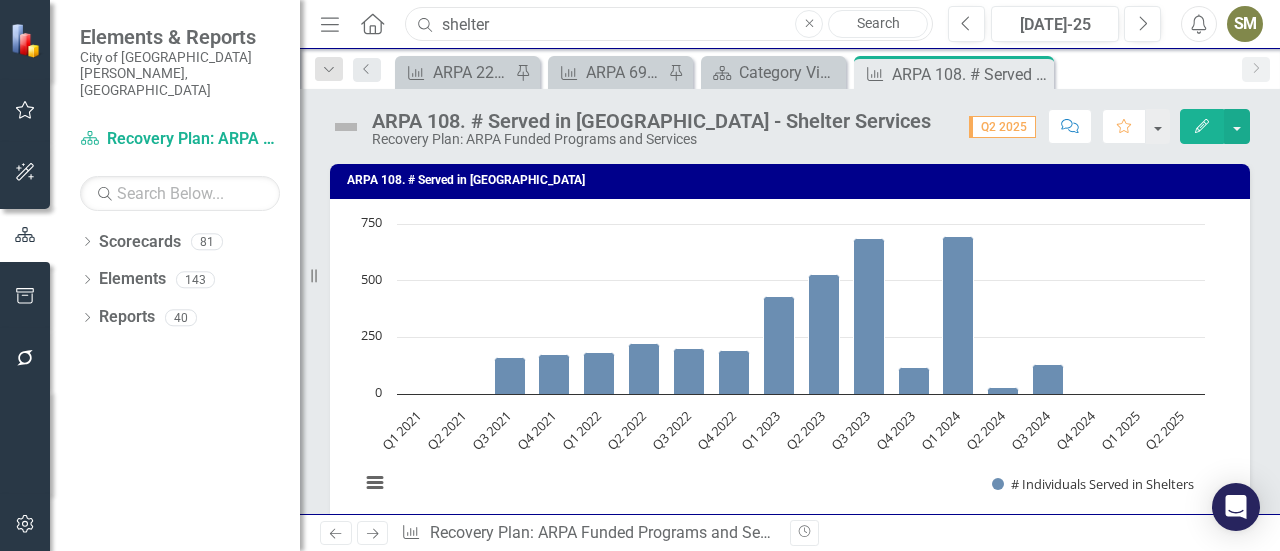 drag, startPoint x: 641, startPoint y: 29, endPoint x: 264, endPoint y: -22, distance: 380.43396 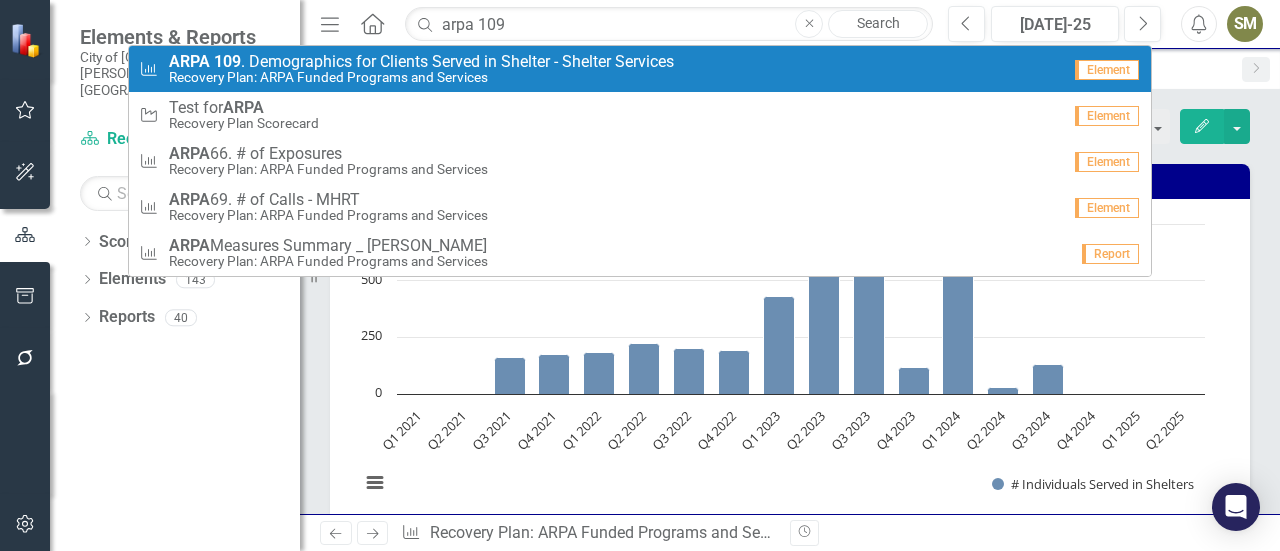 click on "ARPA   109 . Demographics for Clients Served in Shelter - Shelter Services" at bounding box center [421, 62] 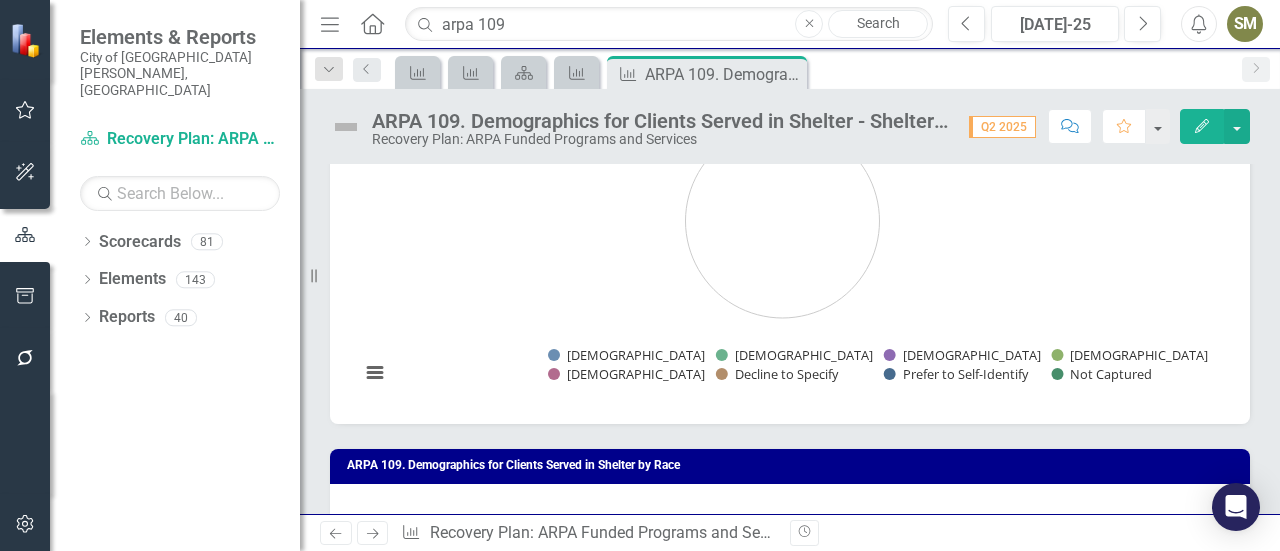 scroll, scrollTop: 0, scrollLeft: 0, axis: both 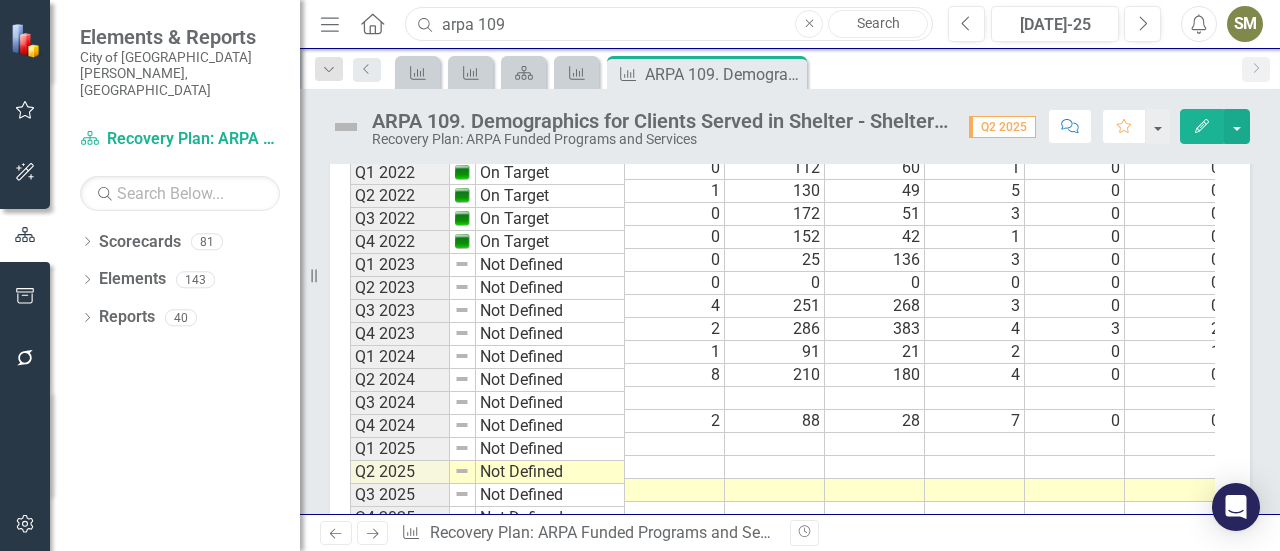 click on "arpa 109" at bounding box center (669, 24) 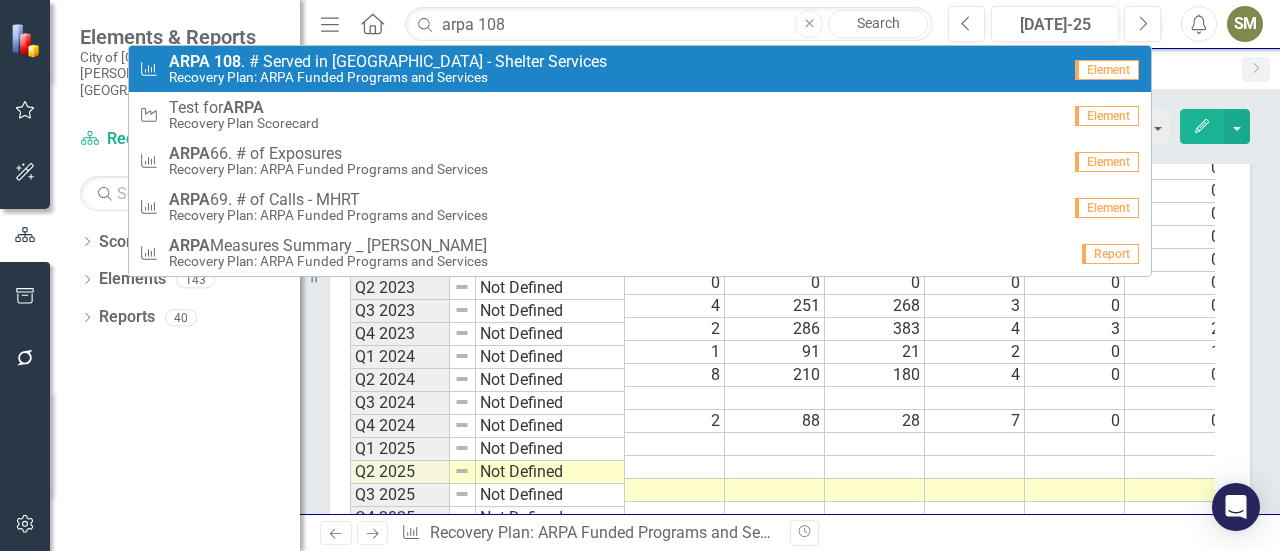 click on "Recovery Plan: ARPA Funded Programs and Services" at bounding box center [388, 77] 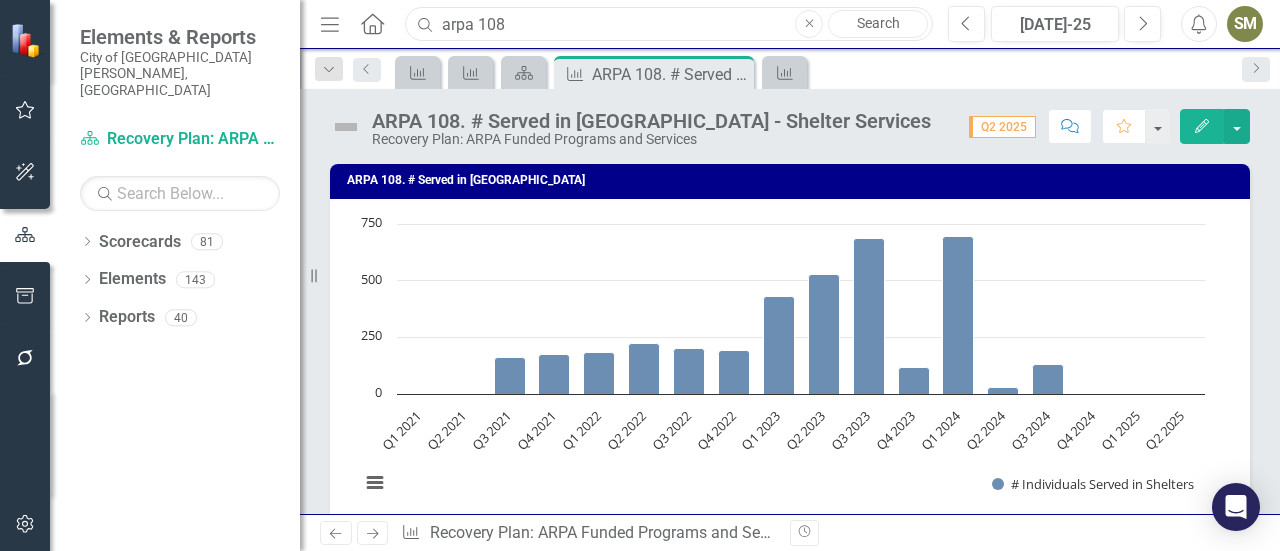 click on "arpa 108" at bounding box center (669, 24) 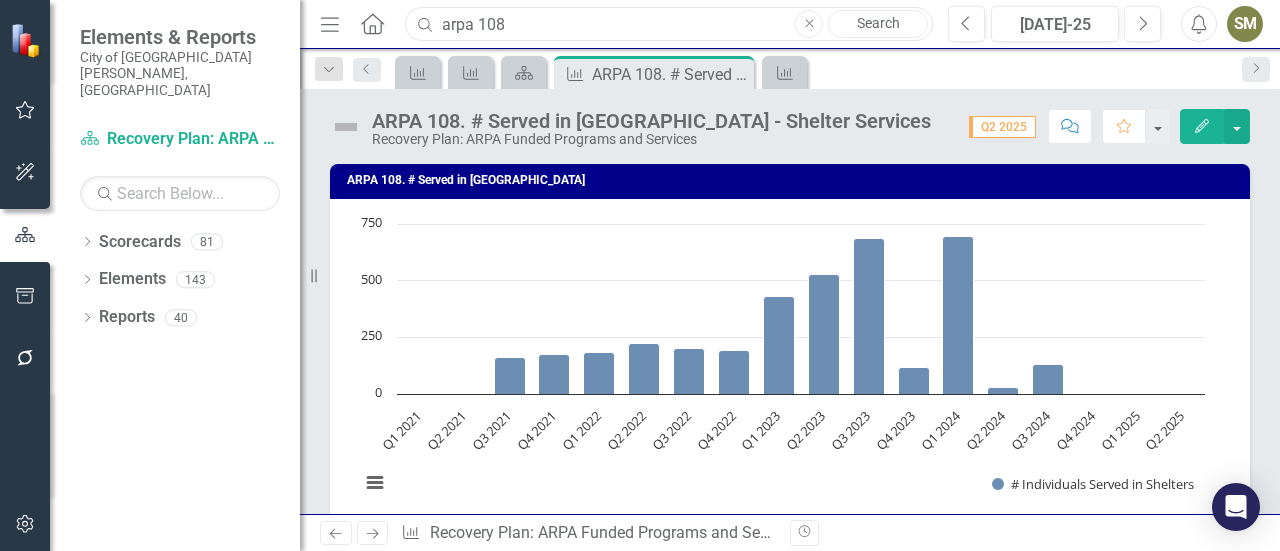 click on "arpa 108" at bounding box center (669, 24) 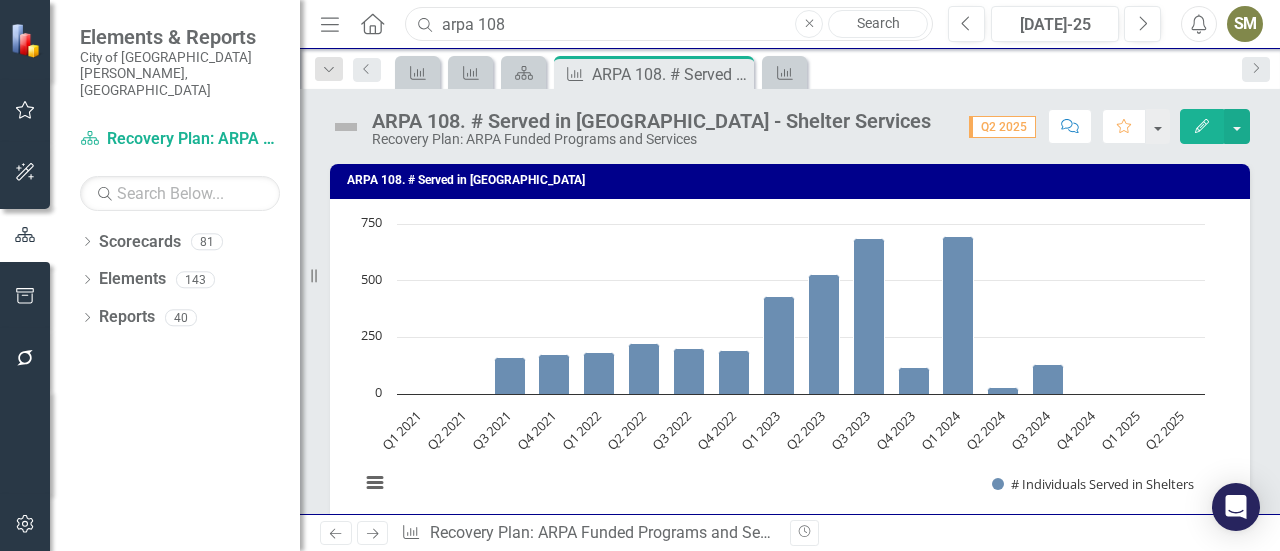 drag, startPoint x: 514, startPoint y: 29, endPoint x: 438, endPoint y: 27, distance: 76.02631 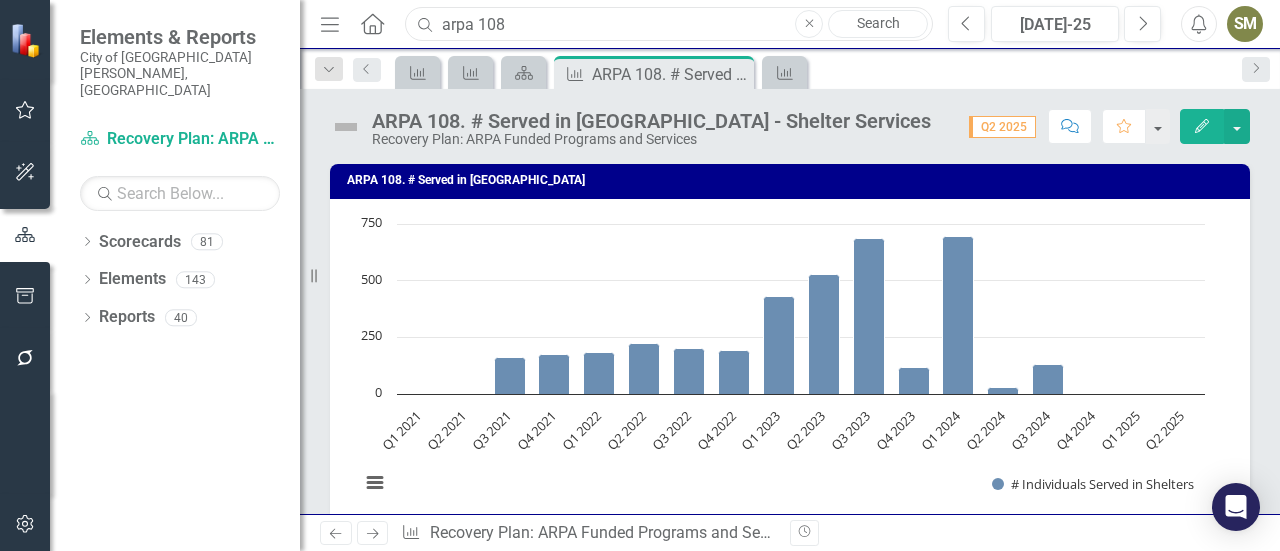 click on "arpa 108" at bounding box center [669, 24] 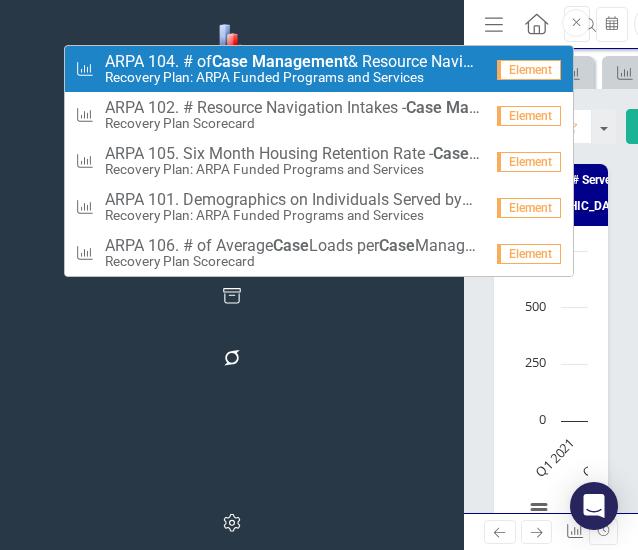 click on "Recovery Plan: ARPA Funded Programs and Services" at bounding box center (293, 77) 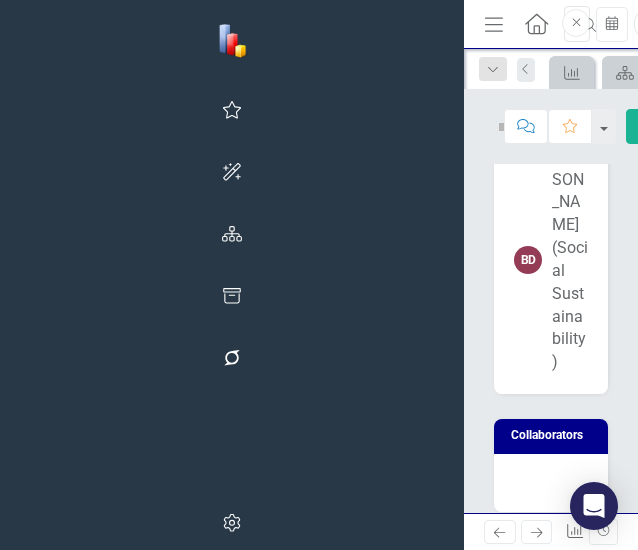 scroll, scrollTop: 1254, scrollLeft: 0, axis: vertical 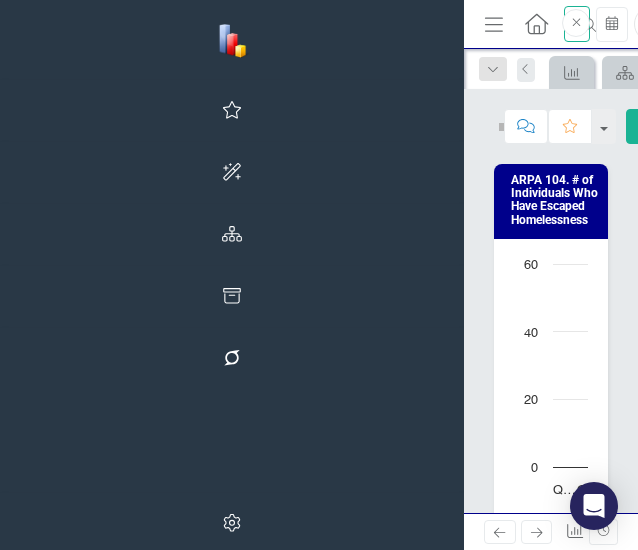 click on "case management" at bounding box center (577, 24) 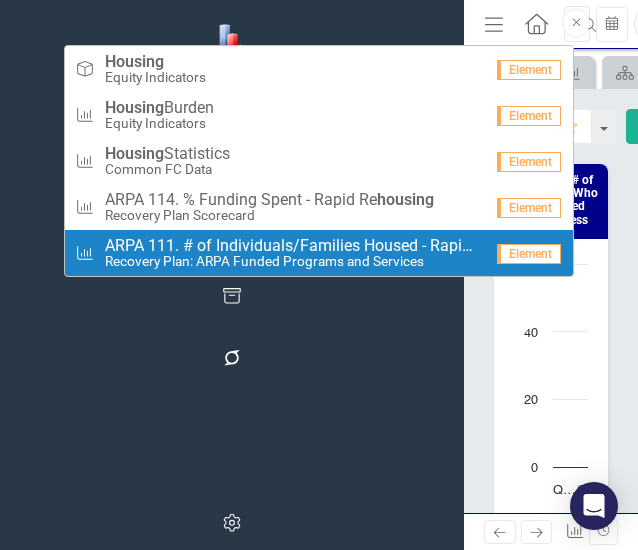 click on "Recovery Plan: ARPA Funded Programs and Services" at bounding box center (293, 261) 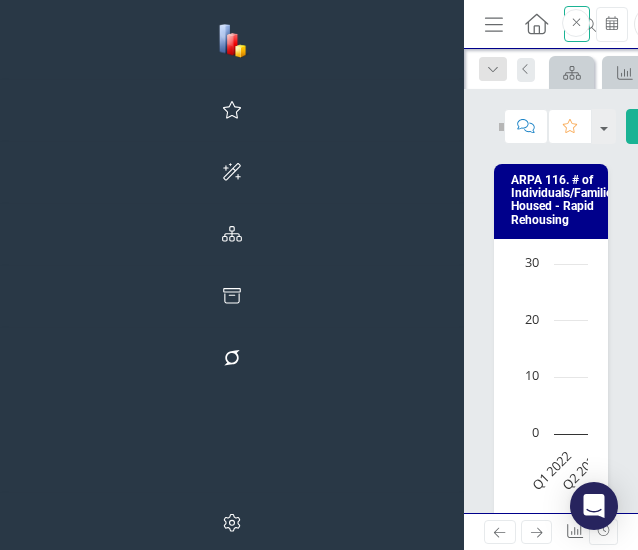 drag, startPoint x: 260, startPoint y: 29, endPoint x: 108, endPoint y: 29, distance: 152 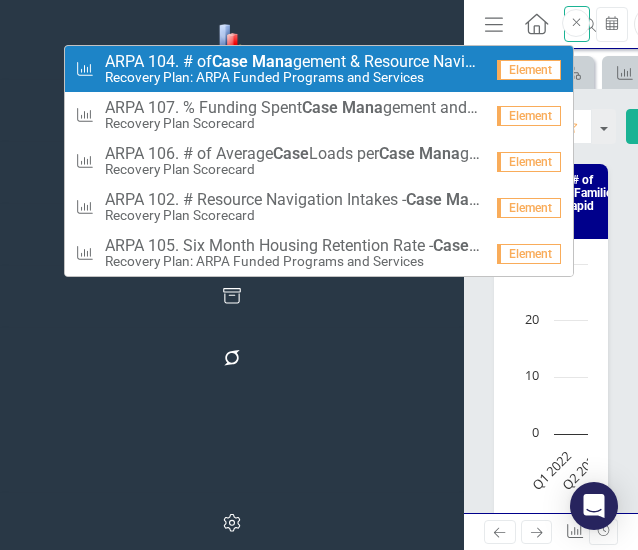 type on "case management" 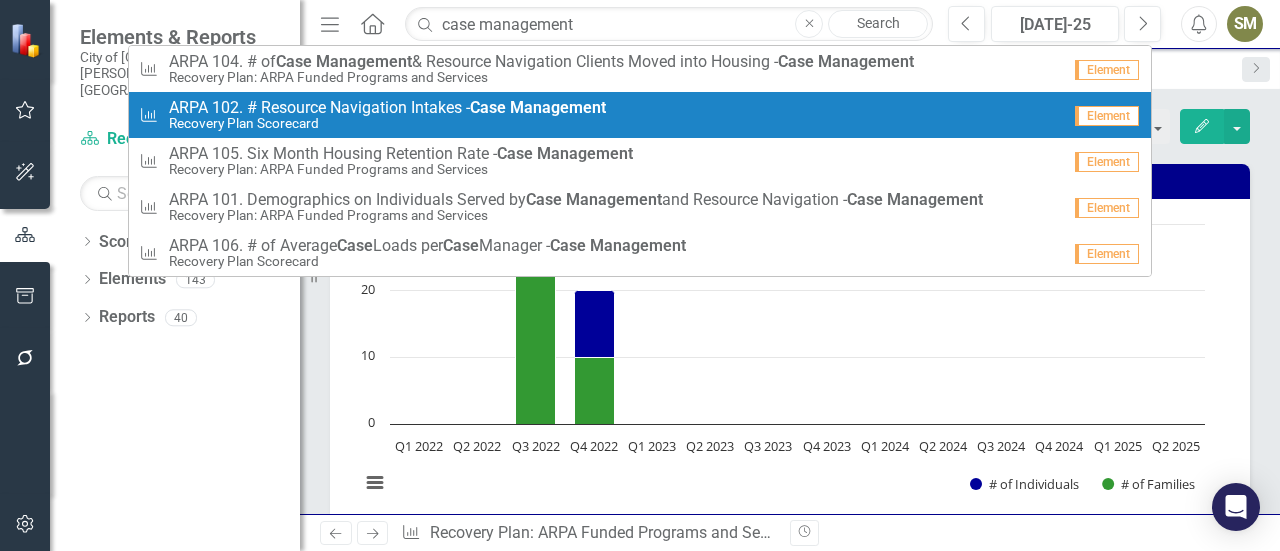 click on "Recovery Plan Scorecard" at bounding box center [387, 123] 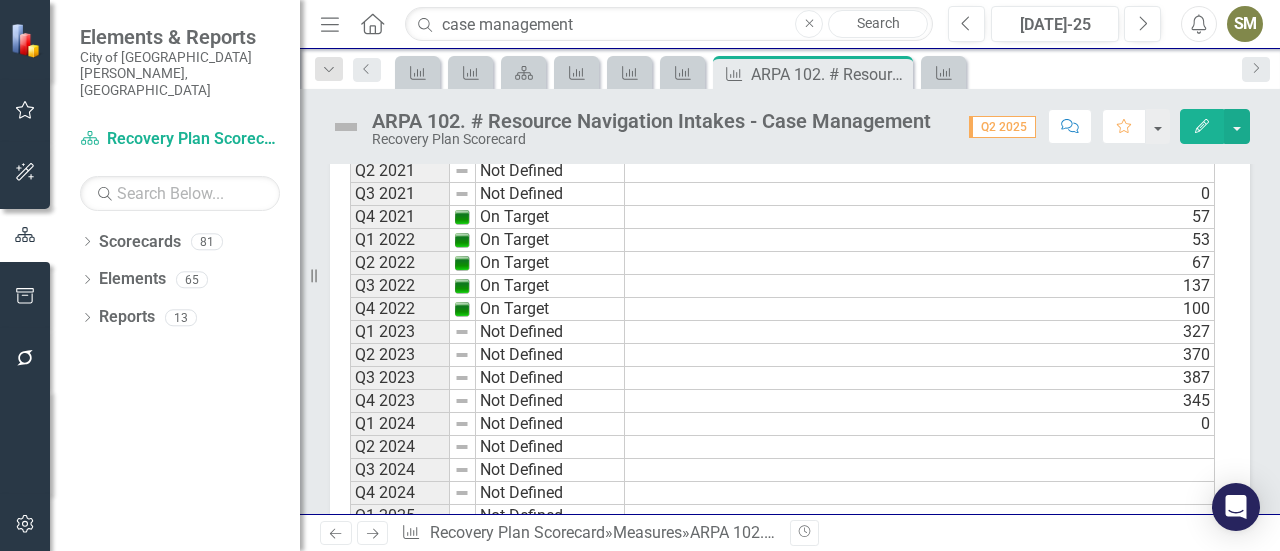scroll, scrollTop: 1224, scrollLeft: 0, axis: vertical 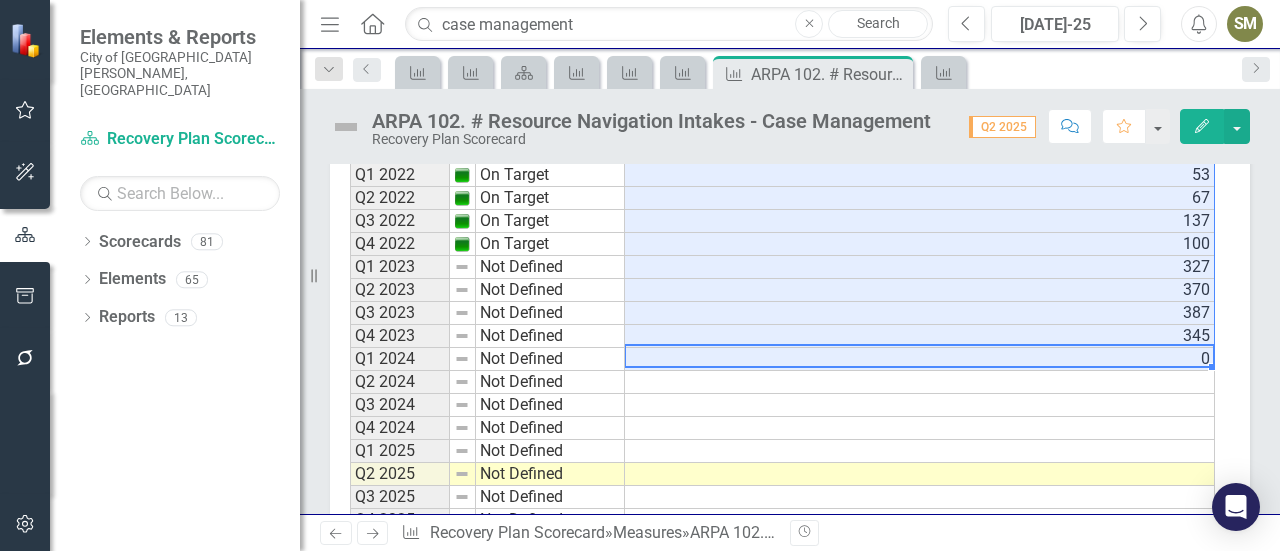 drag, startPoint x: 1114, startPoint y: 347, endPoint x: 1167, endPoint y: 317, distance: 60.90156 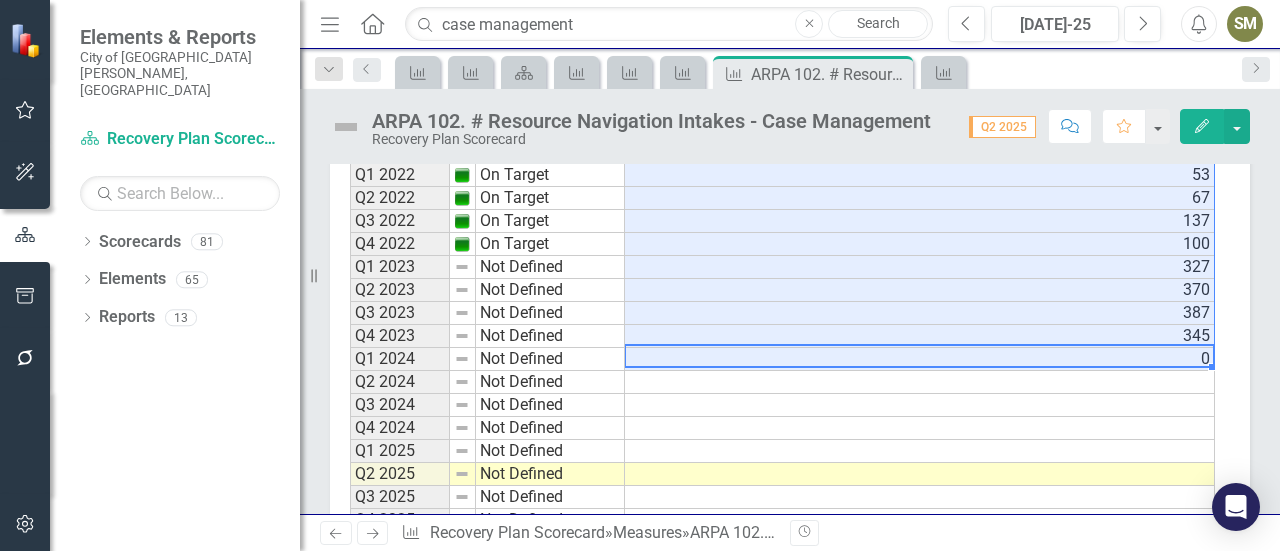 click on "Q1 2021 Not Defined Q2 2021 Not Defined Q3 2021 Not Defined 0 Q4 2021 On Target 57 Q1 2022 On Target 53 Q2 2022 On Target 67 Q3 2022 On Target 137 Q4 2022 On Target 100 Q1 2023 Not Defined 327 Q2 2023 Not Defined 370 Q3 2023 Not Defined 387 Q4 2023 Not Defined 345 Q1 2024 Not Defined 0 Q2 2024 Not Defined Q3 2024 Not Defined Q4 2024 Not Defined Q1 2025 Not Defined Q2 2025 Not Defined Q3 2025 Not Defined Q4 2025 Not Defined" at bounding box center (782, 301) 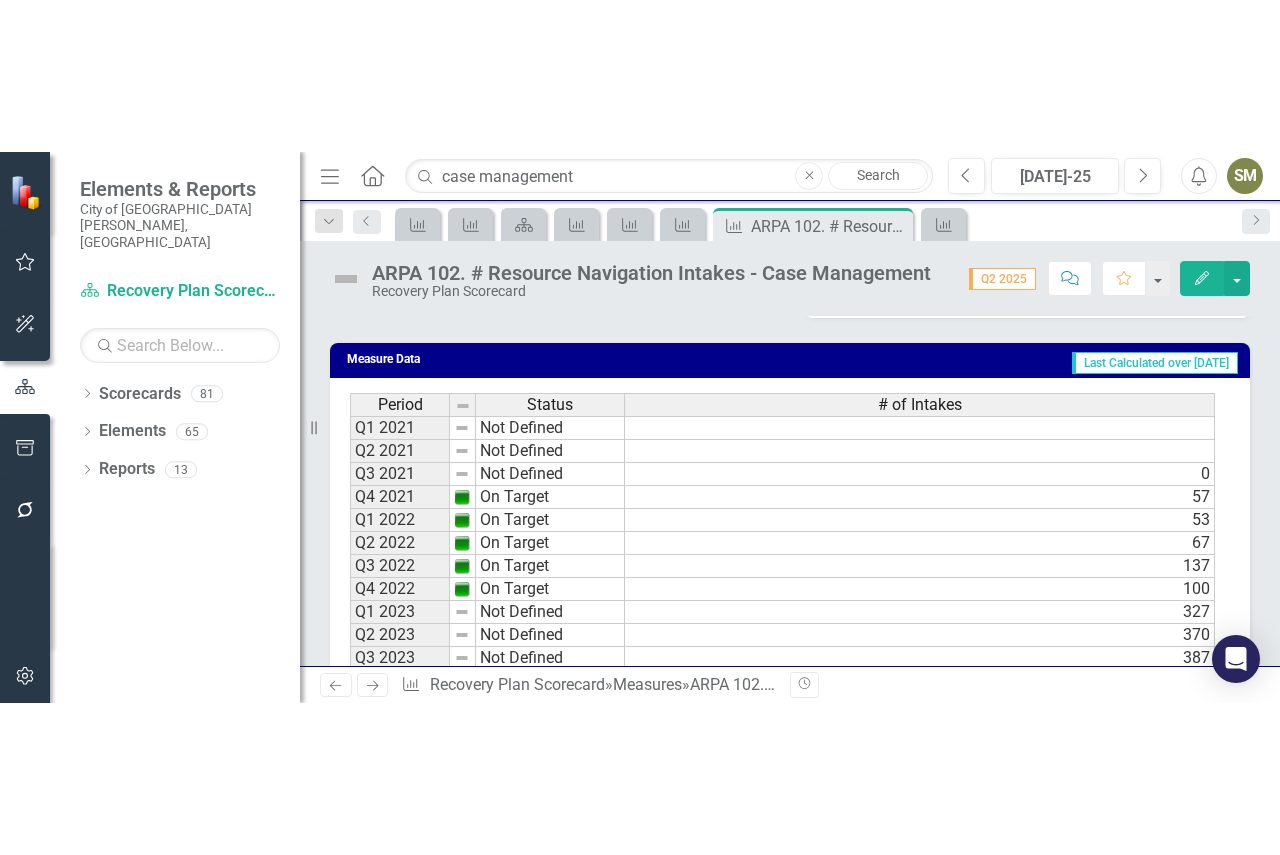 scroll, scrollTop: 1050, scrollLeft: 0, axis: vertical 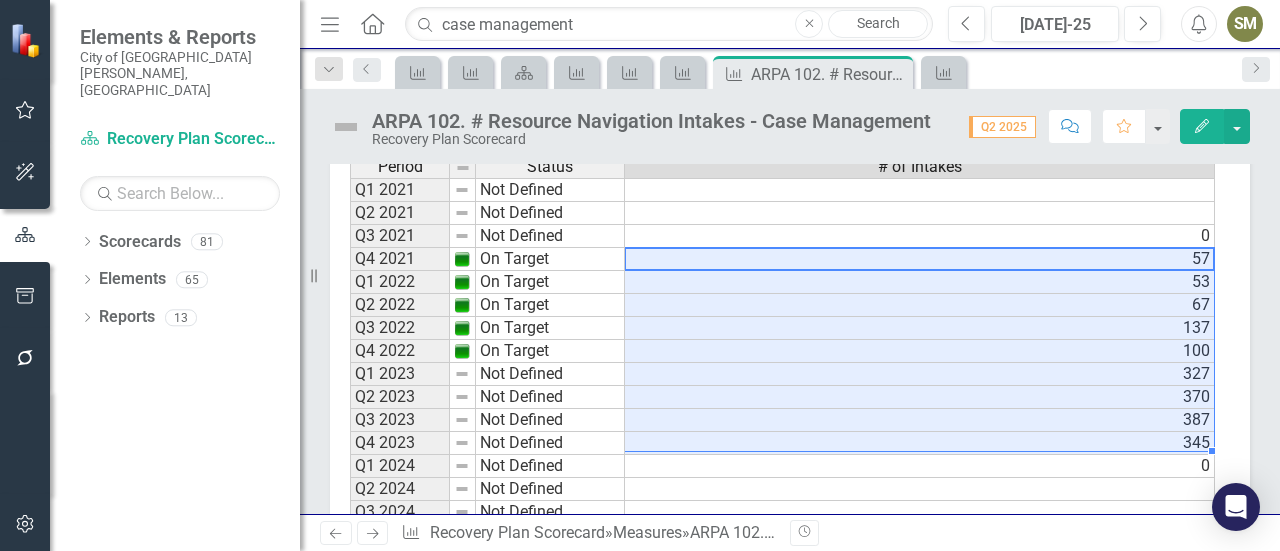 drag, startPoint x: 1135, startPoint y: 253, endPoint x: 1144, endPoint y: 439, distance: 186.21762 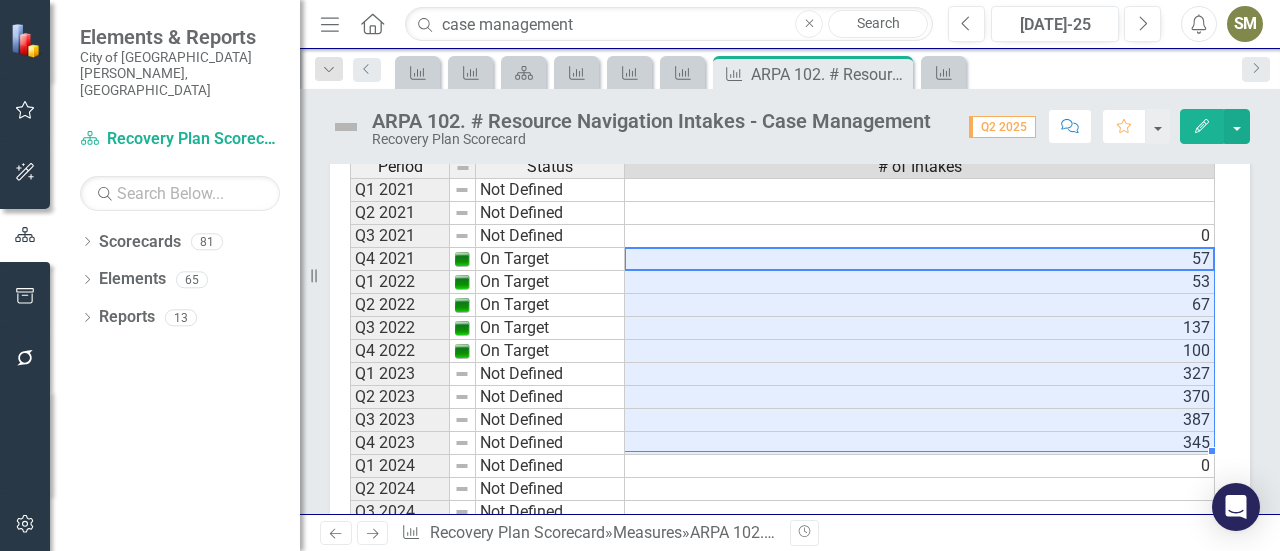 click on "Q1 2021 Not Defined Q2 2021 Not Defined Q3 2021 Not Defined 0 Q4 2021 On Target 57 Q1 2022 On Target 53 Q2 2022 On Target 67 Q3 2022 On Target 137 Q4 2022 On Target 100 Q1 2023 Not Defined 327 Q2 2023 Not Defined 370 Q3 2023 Not Defined 387 Q4 2023 Not Defined 345 Q1 2024 Not Defined 0 Q2 2024 Not Defined Q3 2024 Not Defined Q4 2024 Not Defined Q1 2025 Not Defined Q2 2025 Not Defined Q3 2025 Not Defined Q4 2025 Not Defined" at bounding box center [782, 408] 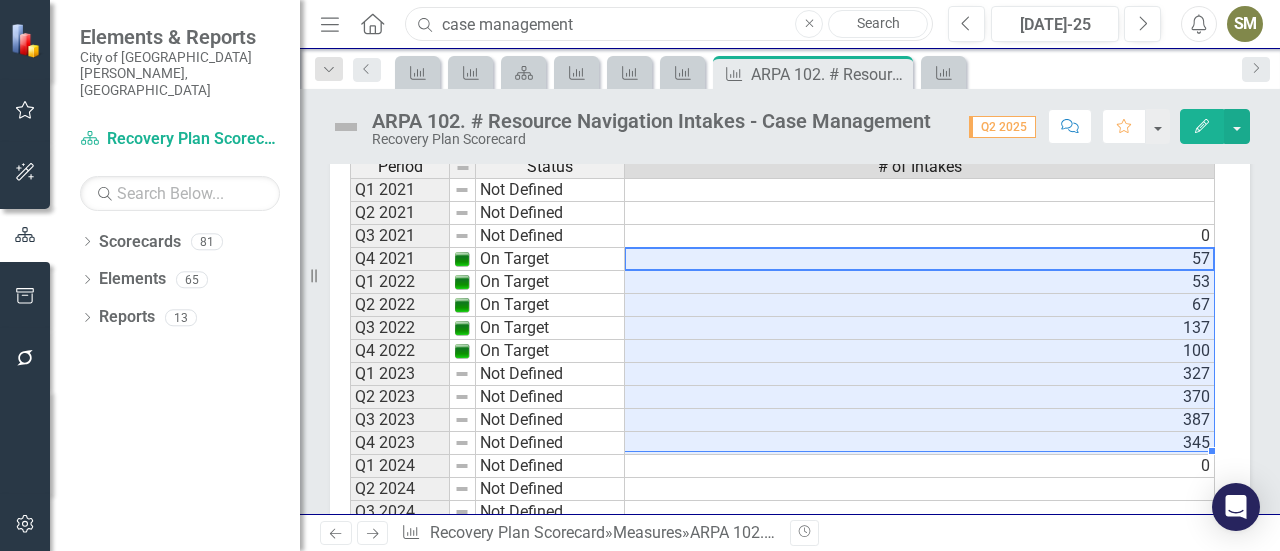 click on "case management" at bounding box center (669, 24) 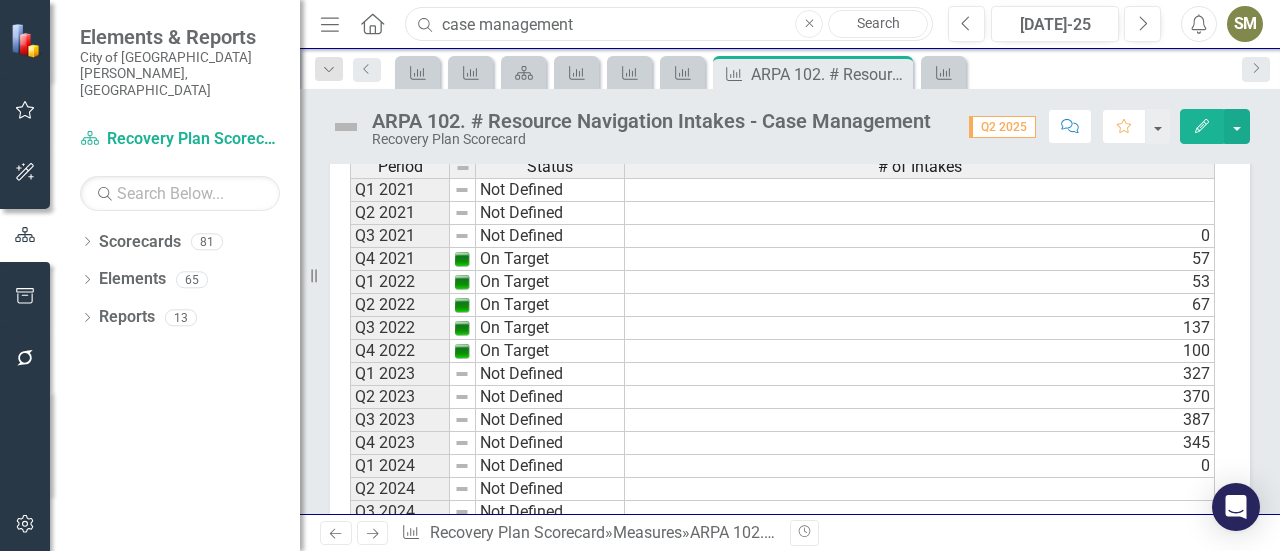 click on "case management" at bounding box center (669, 24) 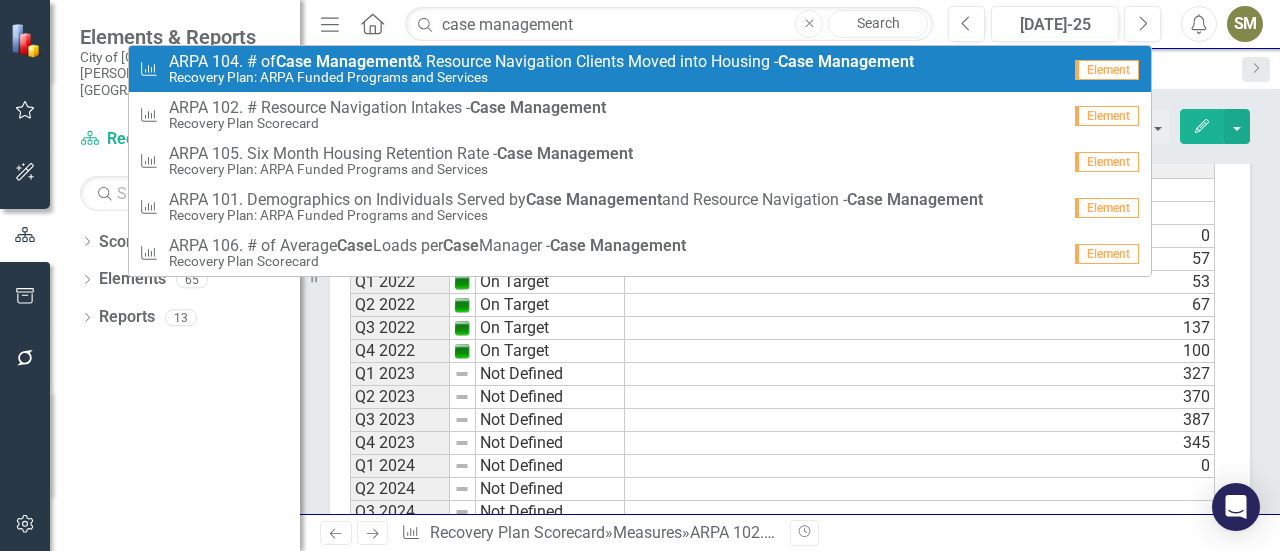 click on "Search" at bounding box center [878, 24] 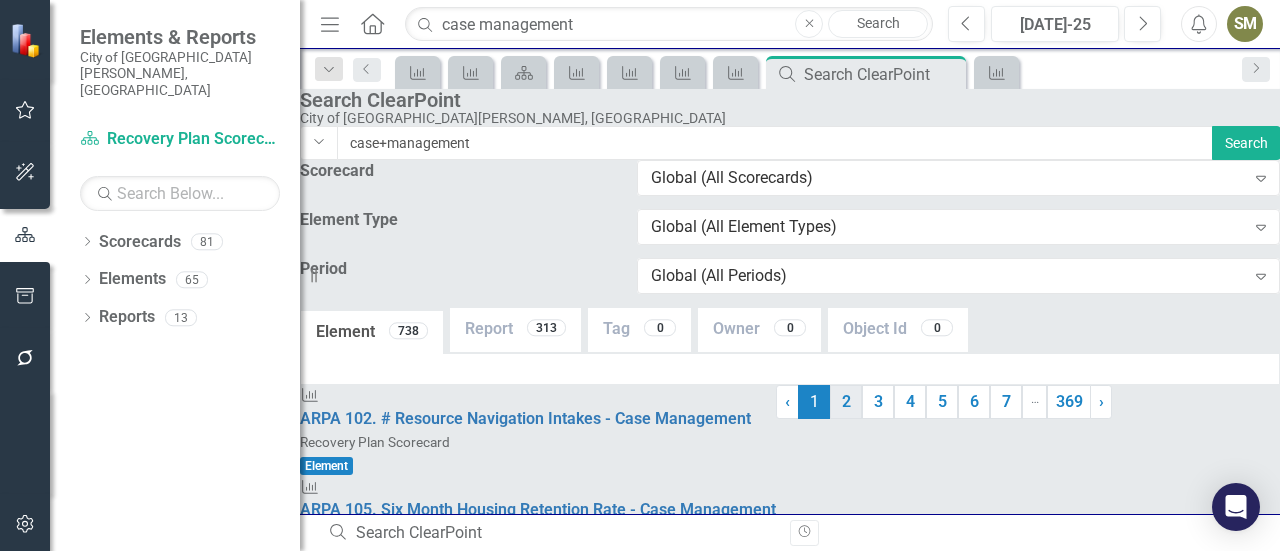 click on "2" at bounding box center (846, 402) 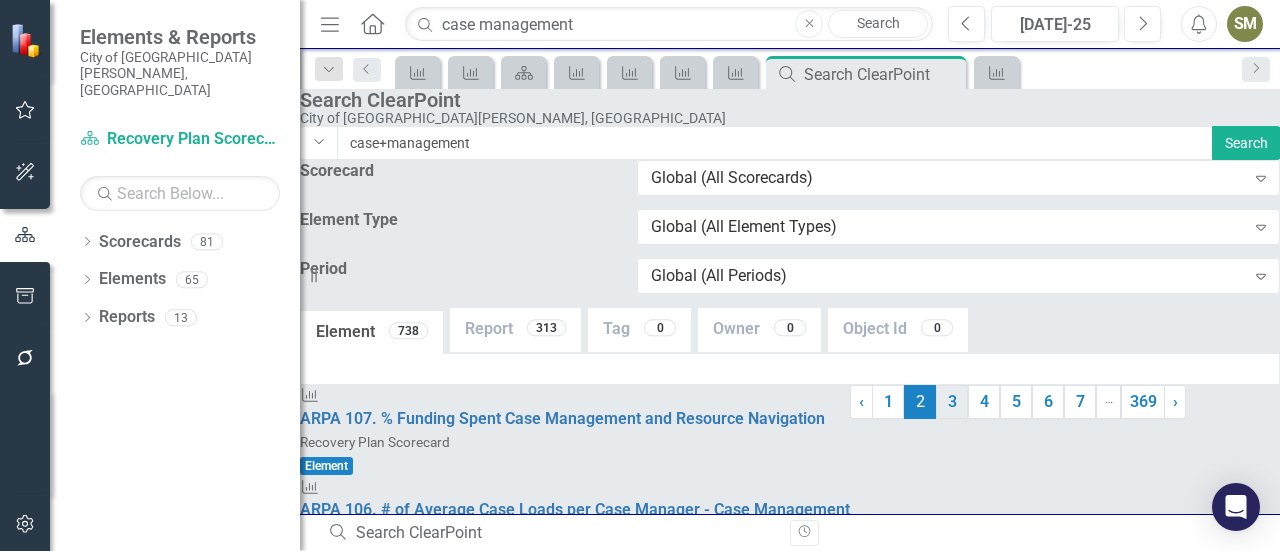 click on "3" at bounding box center [952, 402] 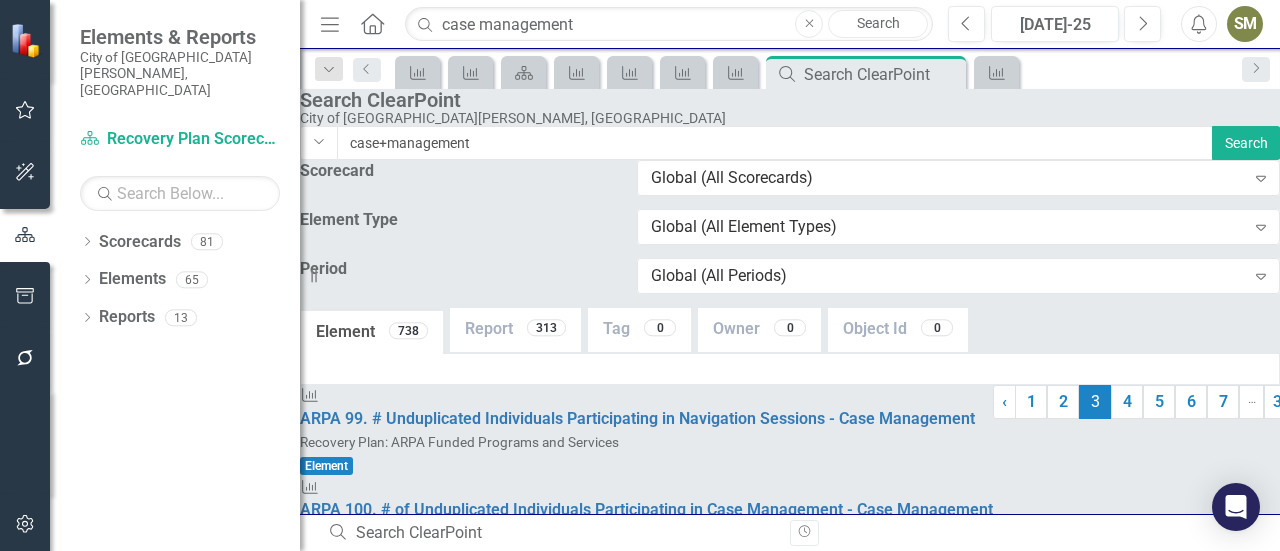 click on "3 (current)" at bounding box center (1095, 402) 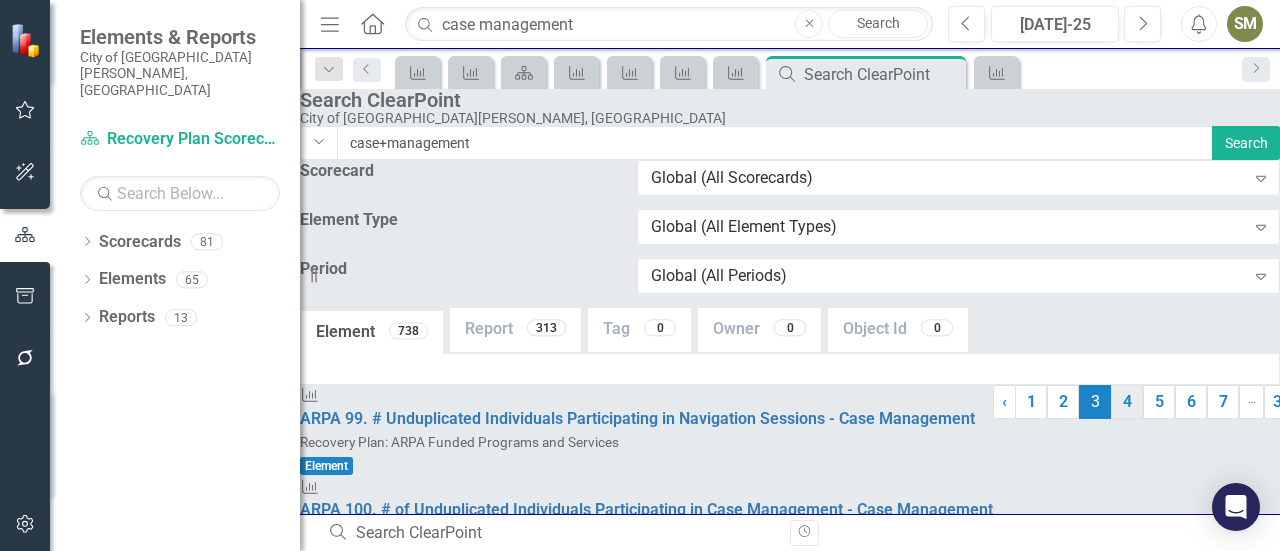 click on "4" at bounding box center [1127, 402] 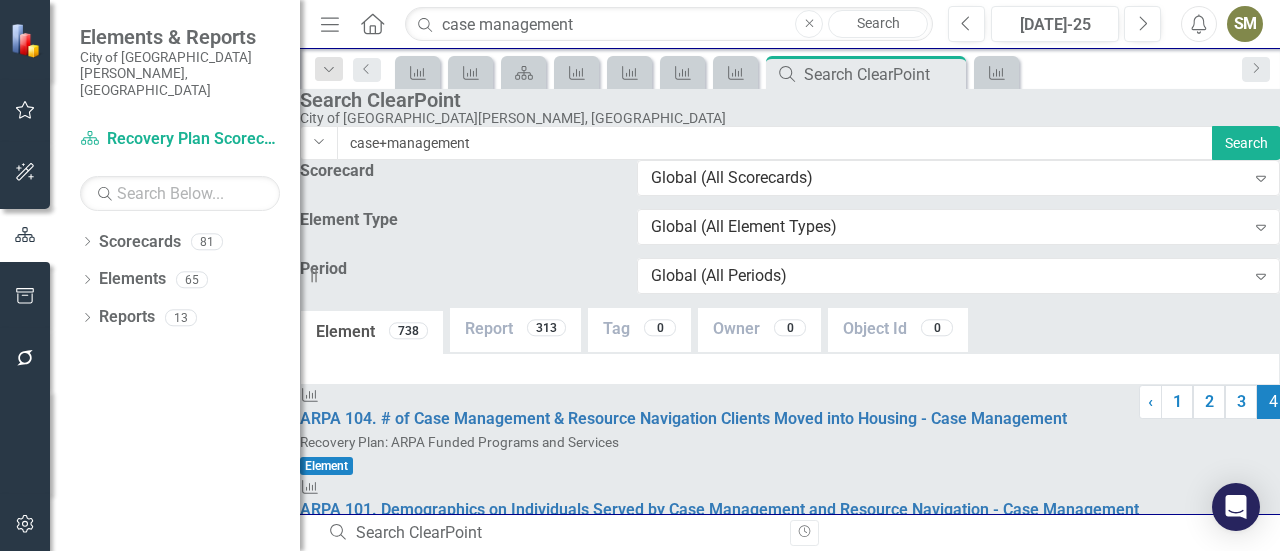 click on "5" at bounding box center [1305, 402] 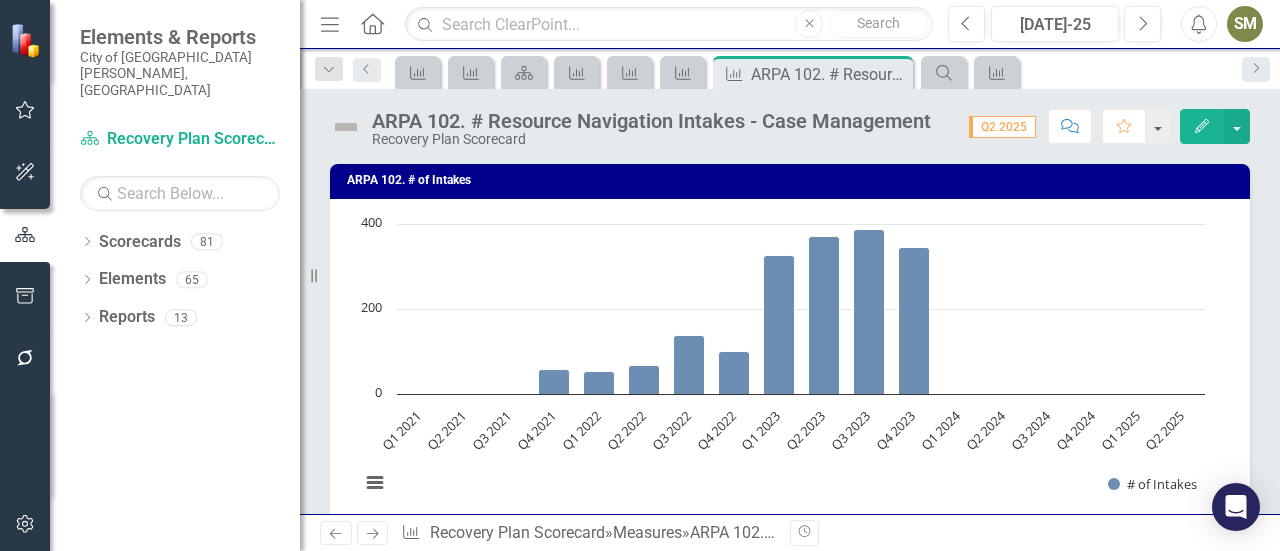 scroll, scrollTop: 0, scrollLeft: 0, axis: both 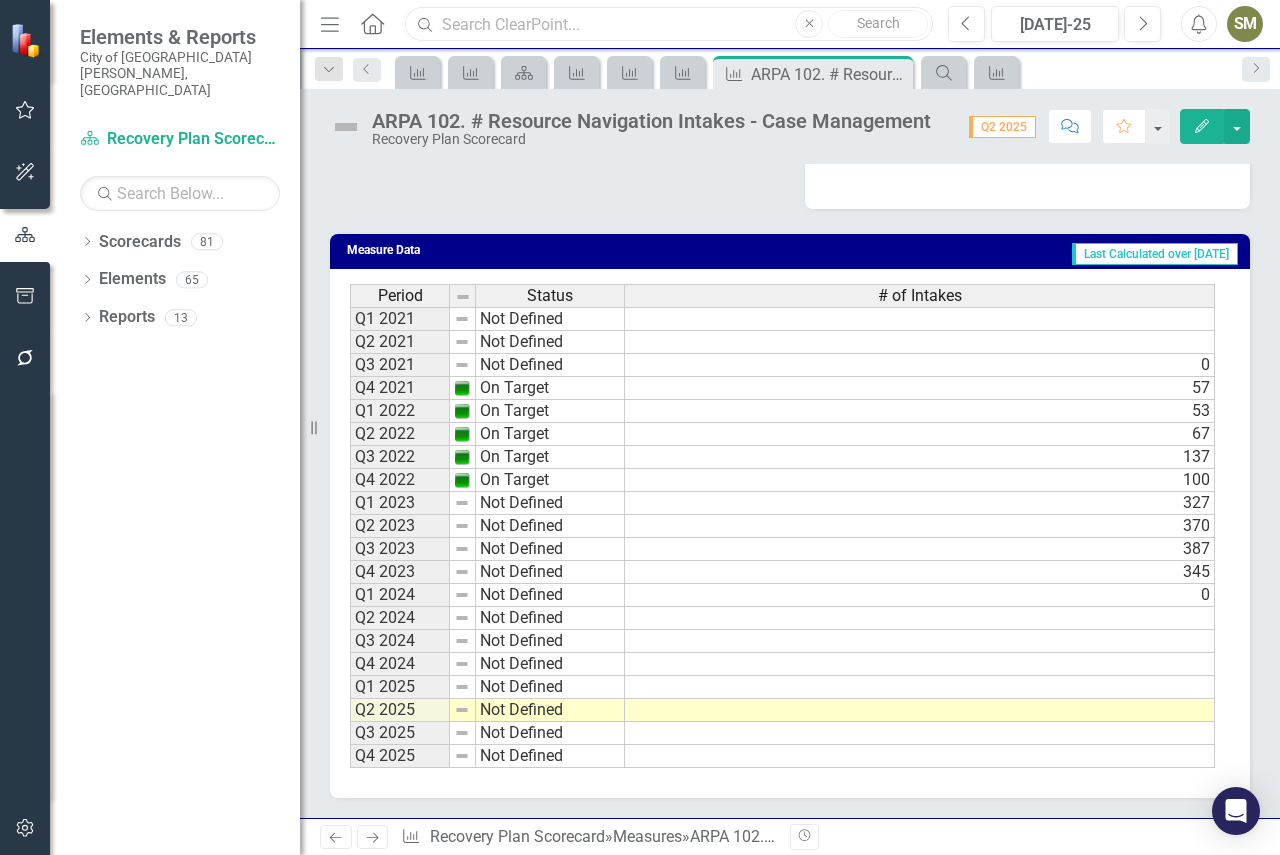 click at bounding box center (669, 24) 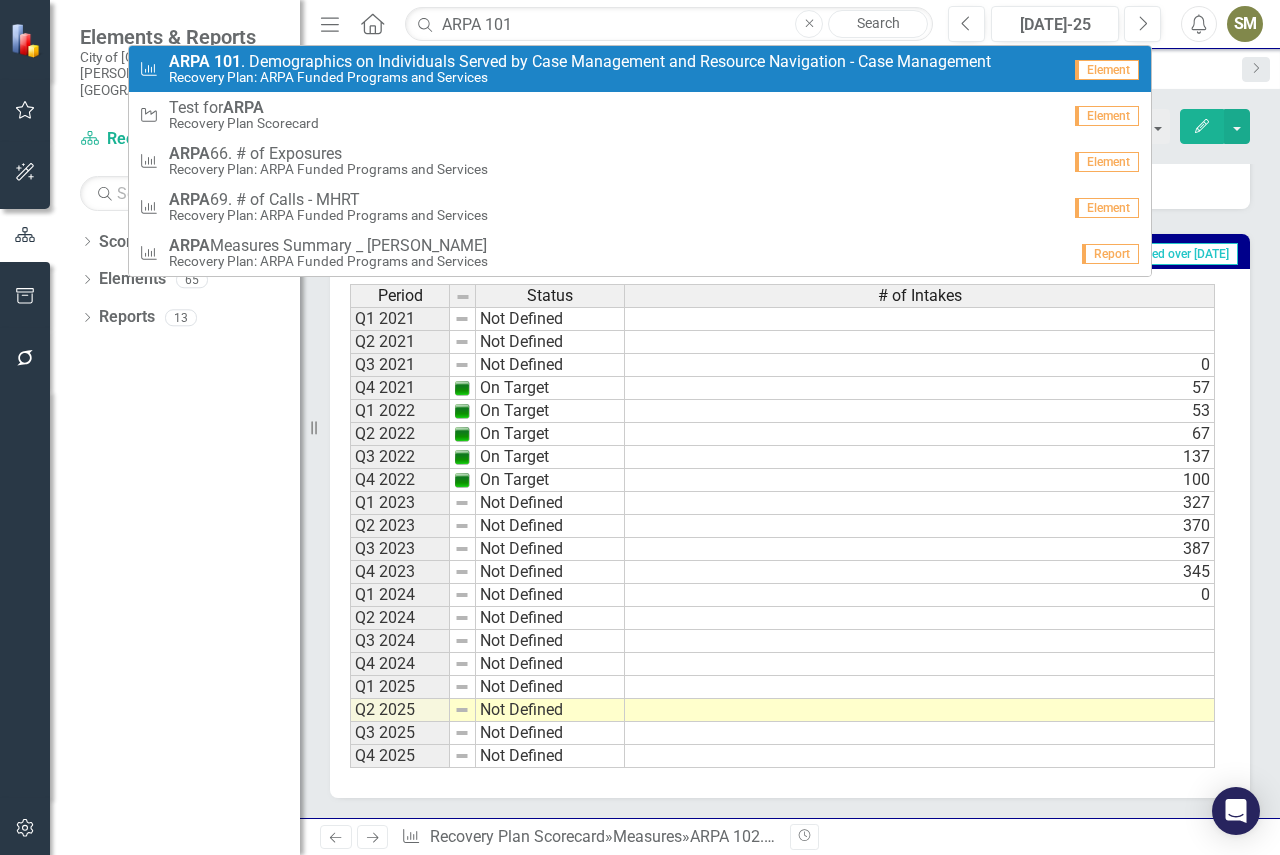 click on "Recovery Plan: ARPA Funded Programs and Services" at bounding box center (580, 77) 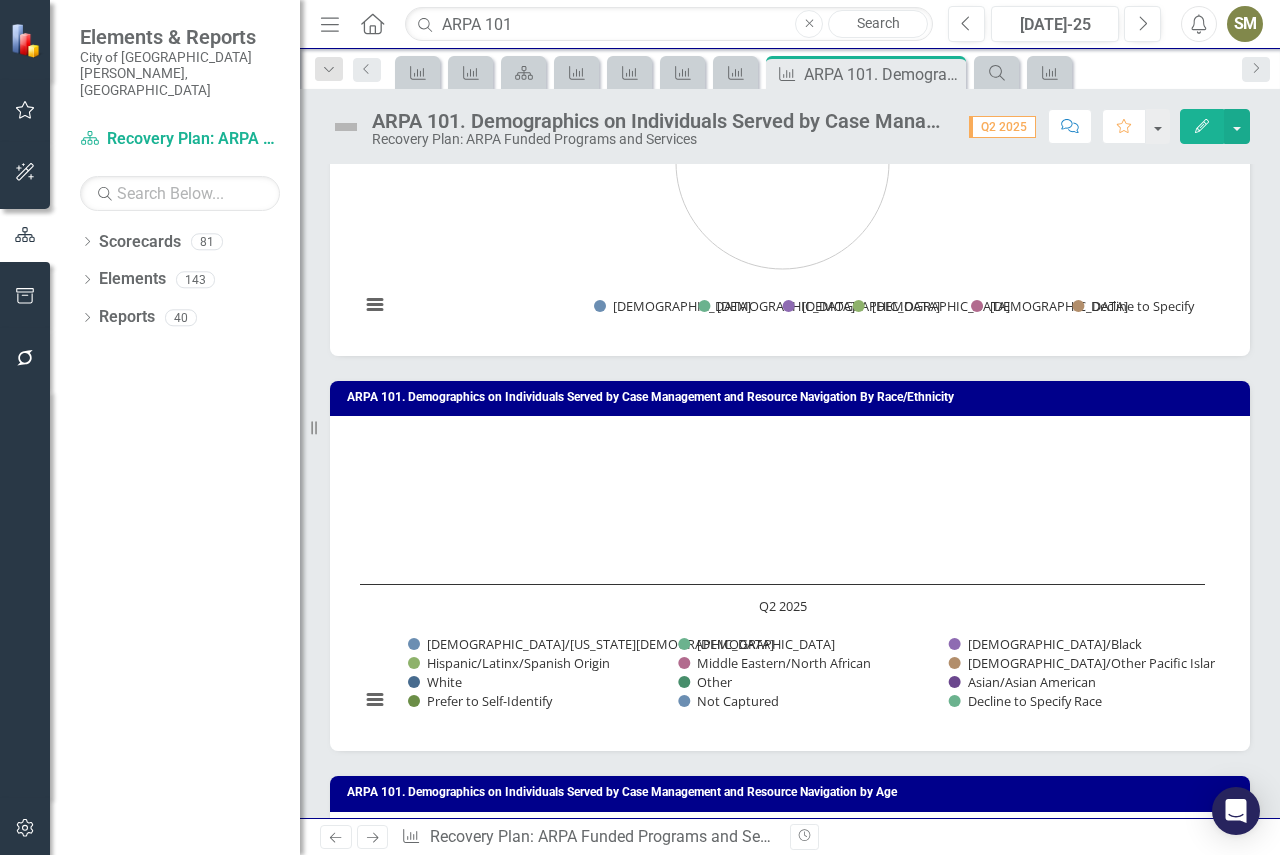 scroll, scrollTop: 78, scrollLeft: 0, axis: vertical 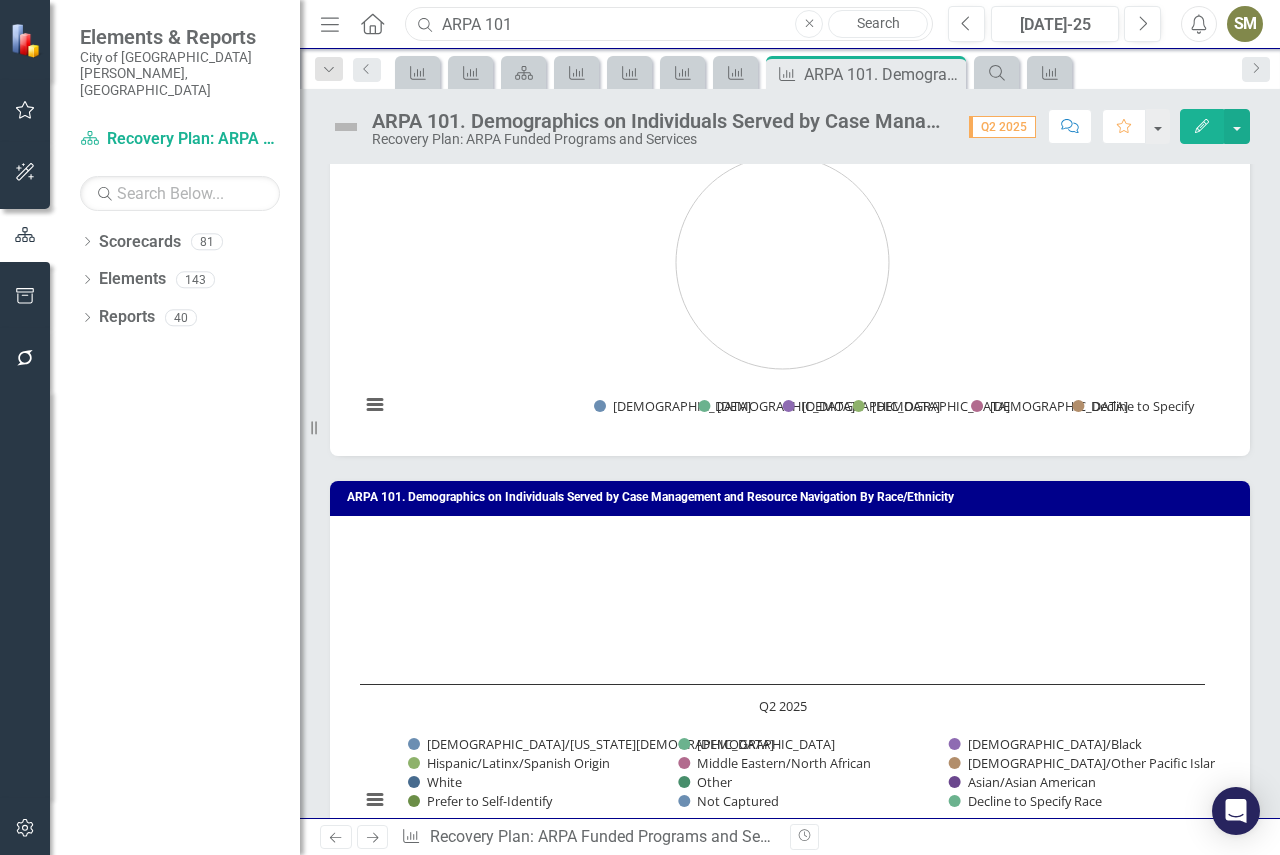click on "ARPA 101" at bounding box center [669, 24] 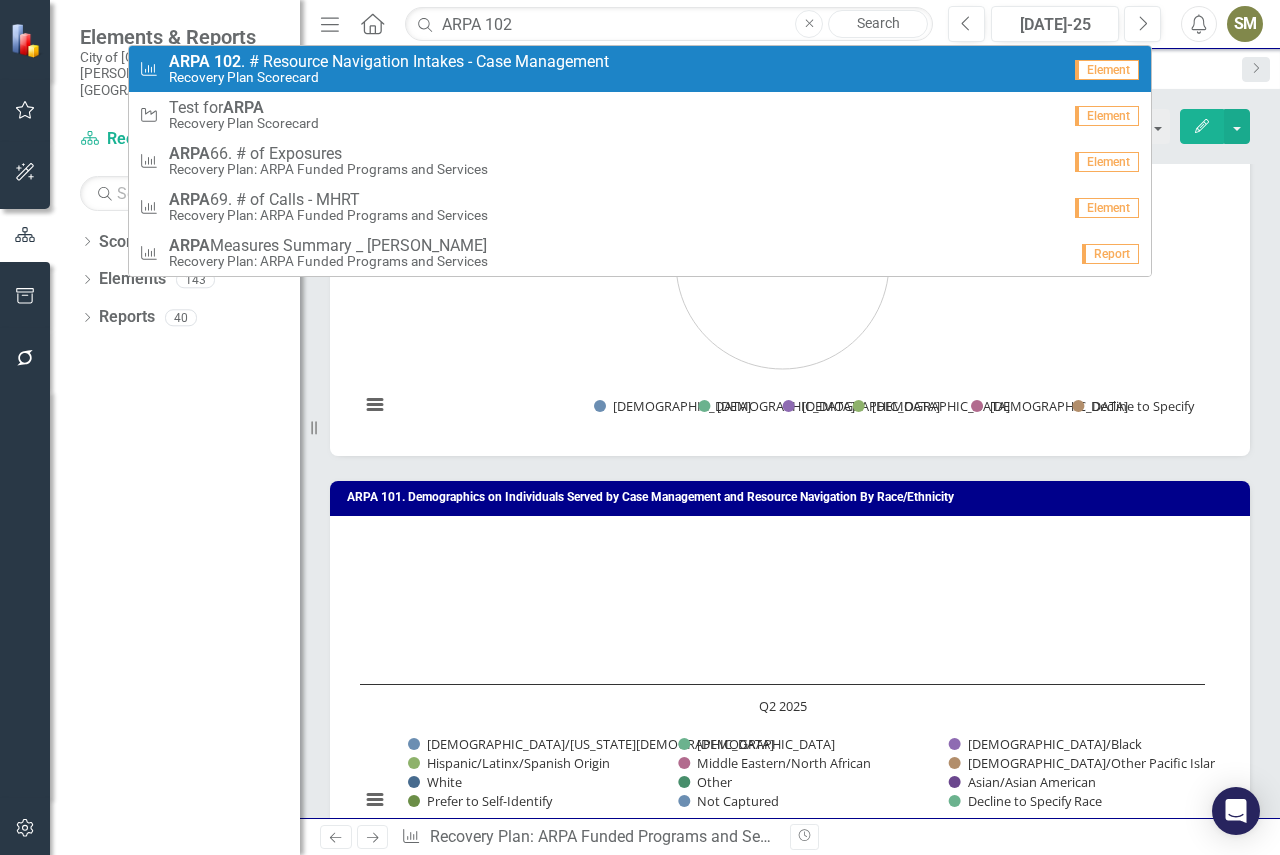 click on "ARPA   102 . # Resource Navigation Intakes - Case Management" at bounding box center (389, 62) 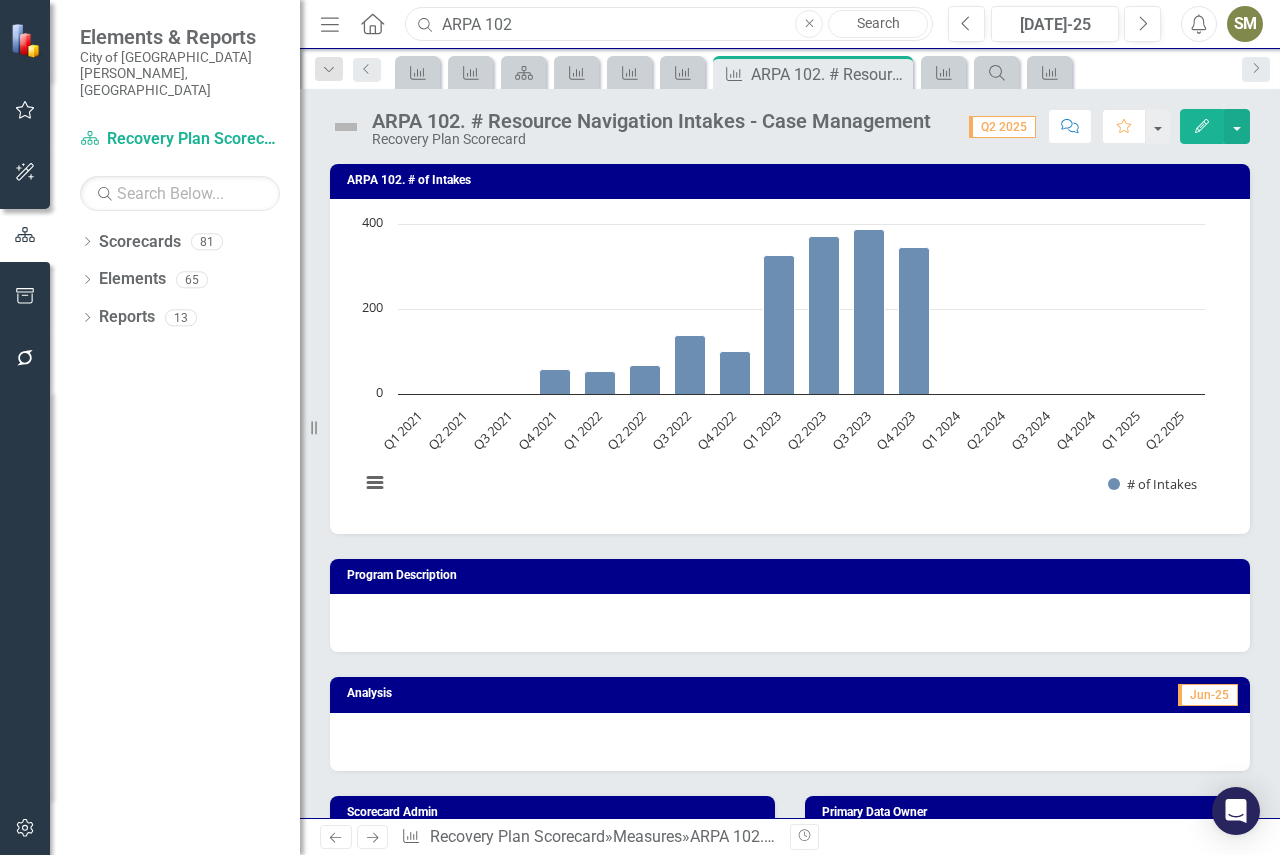 click on "ARPA 102" at bounding box center (669, 24) 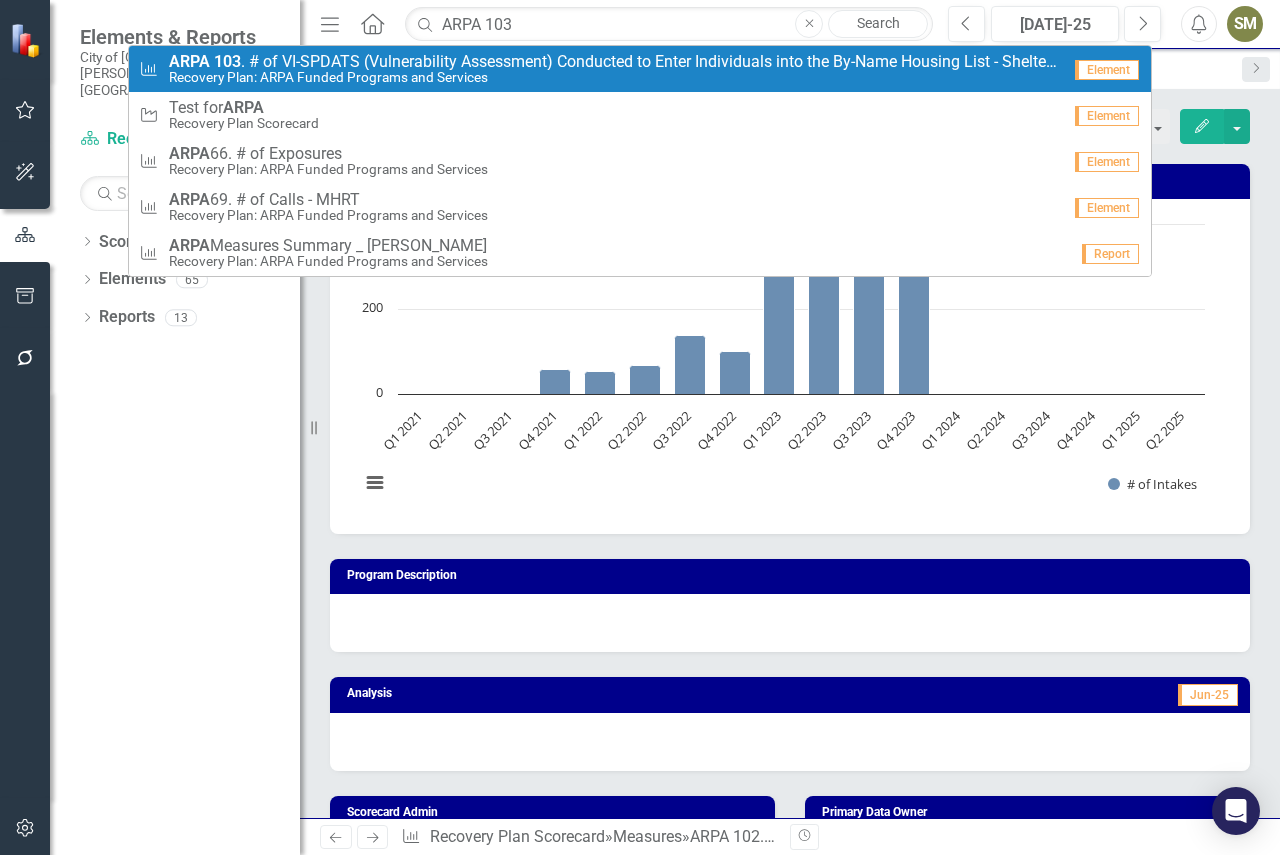 click on "ARPA   103 . # of VI-SPDATS (Vulnerability Assessment) Conducted to Enter Individuals into the By-Name Housing List - Shelter Services" at bounding box center (614, 62) 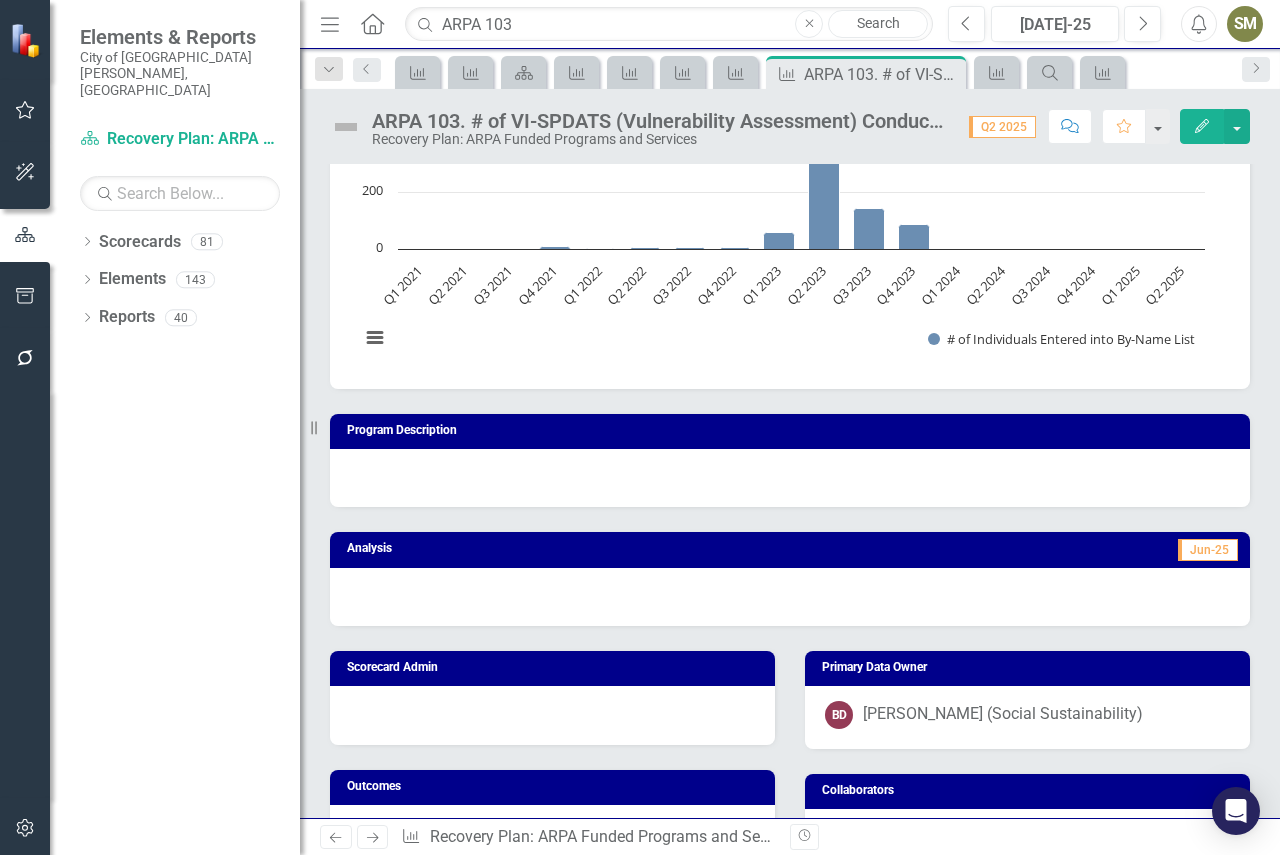 scroll, scrollTop: 0, scrollLeft: 0, axis: both 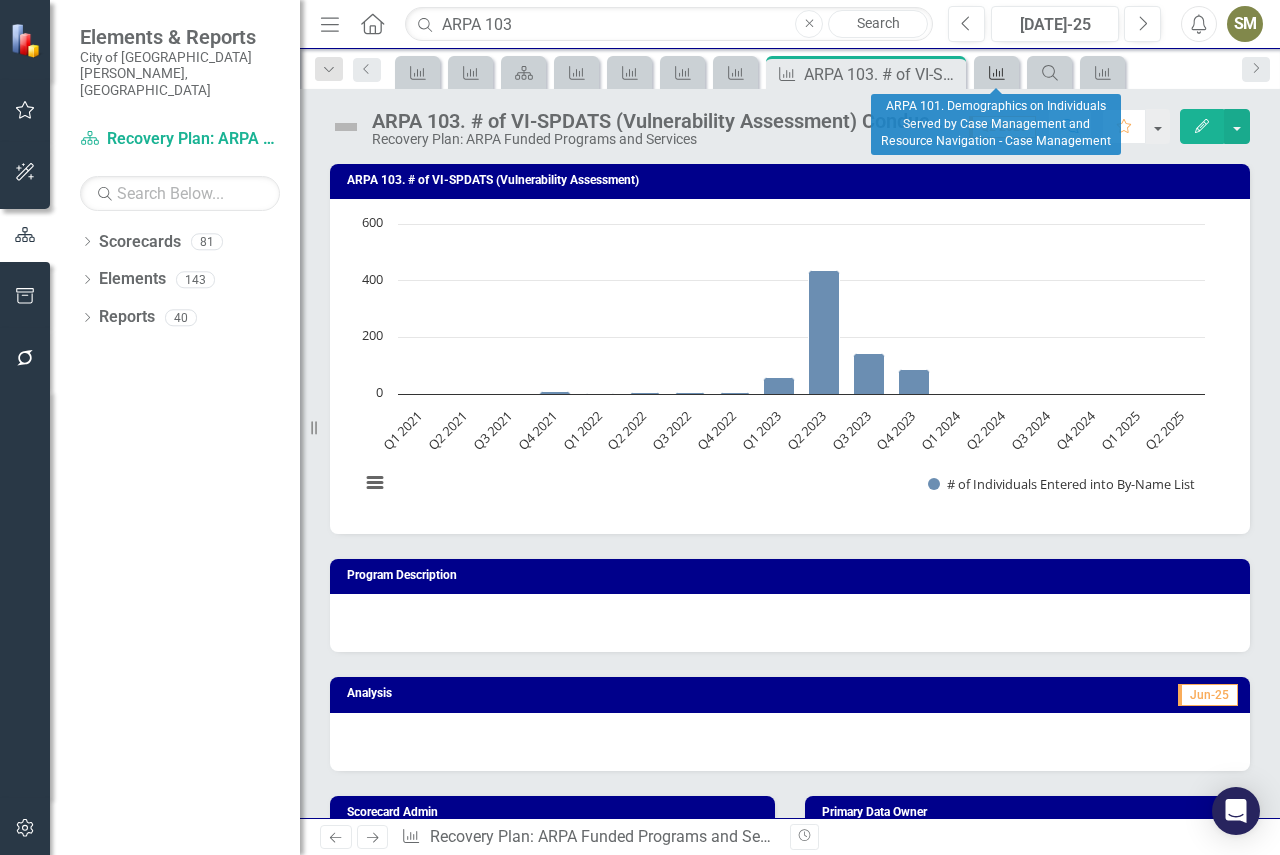 click on "Measure" 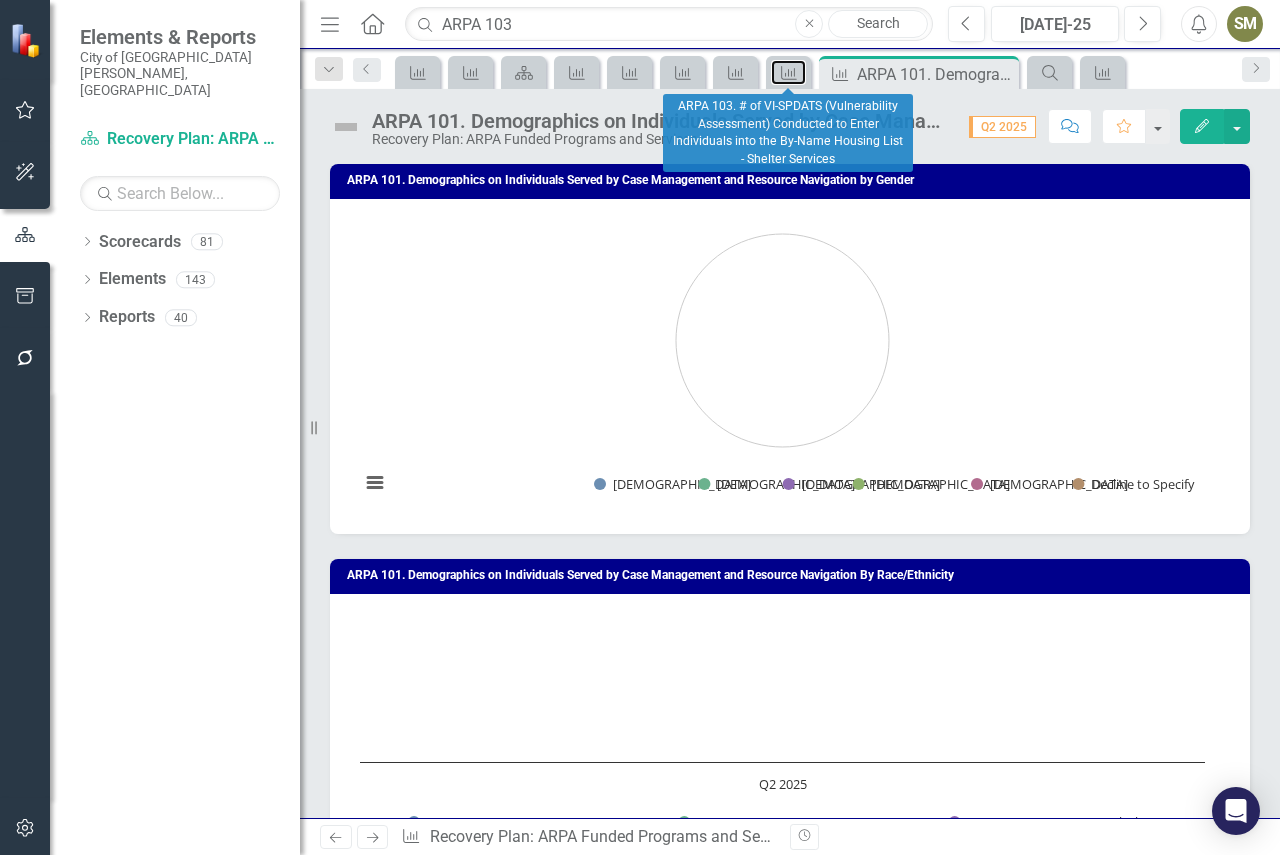 drag, startPoint x: 793, startPoint y: 73, endPoint x: 66, endPoint y: 237, distance: 745.26843 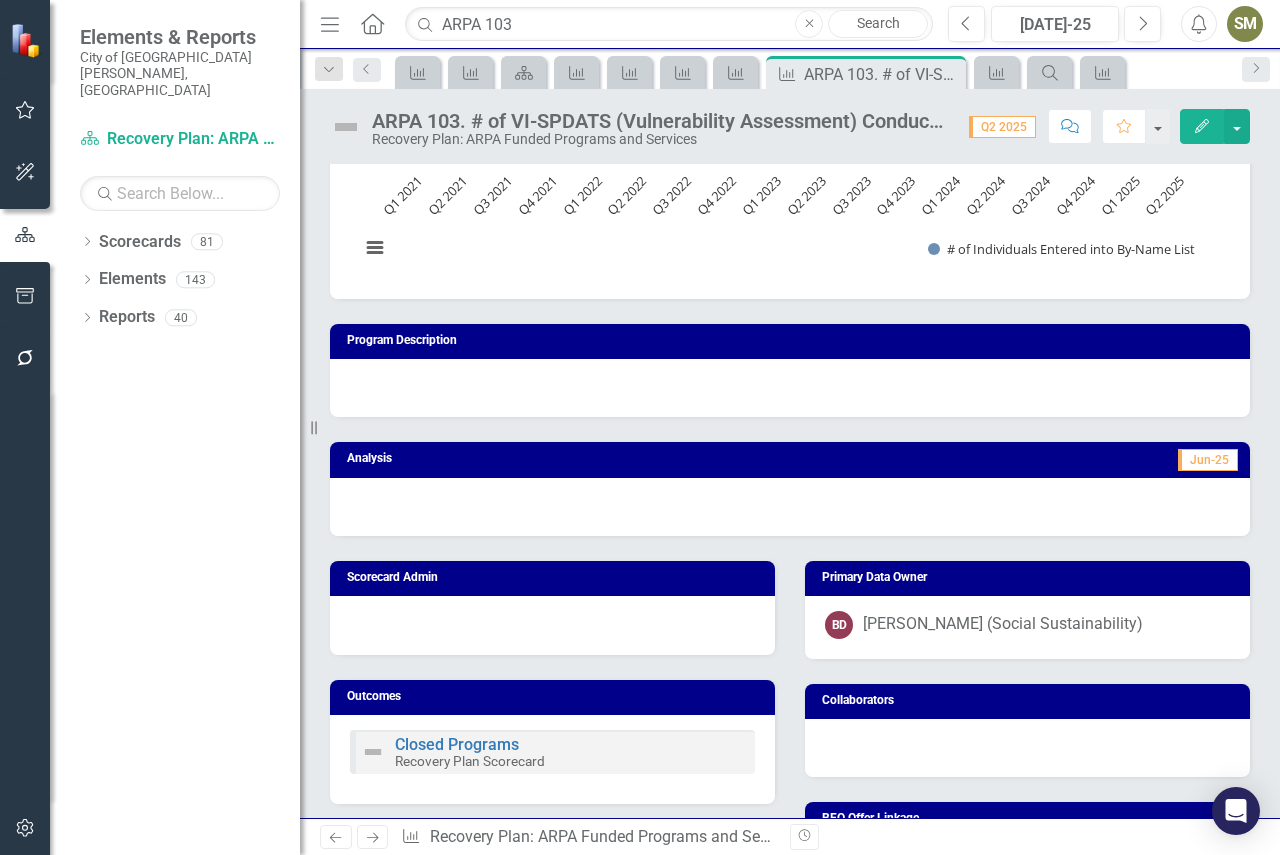 scroll, scrollTop: 300, scrollLeft: 0, axis: vertical 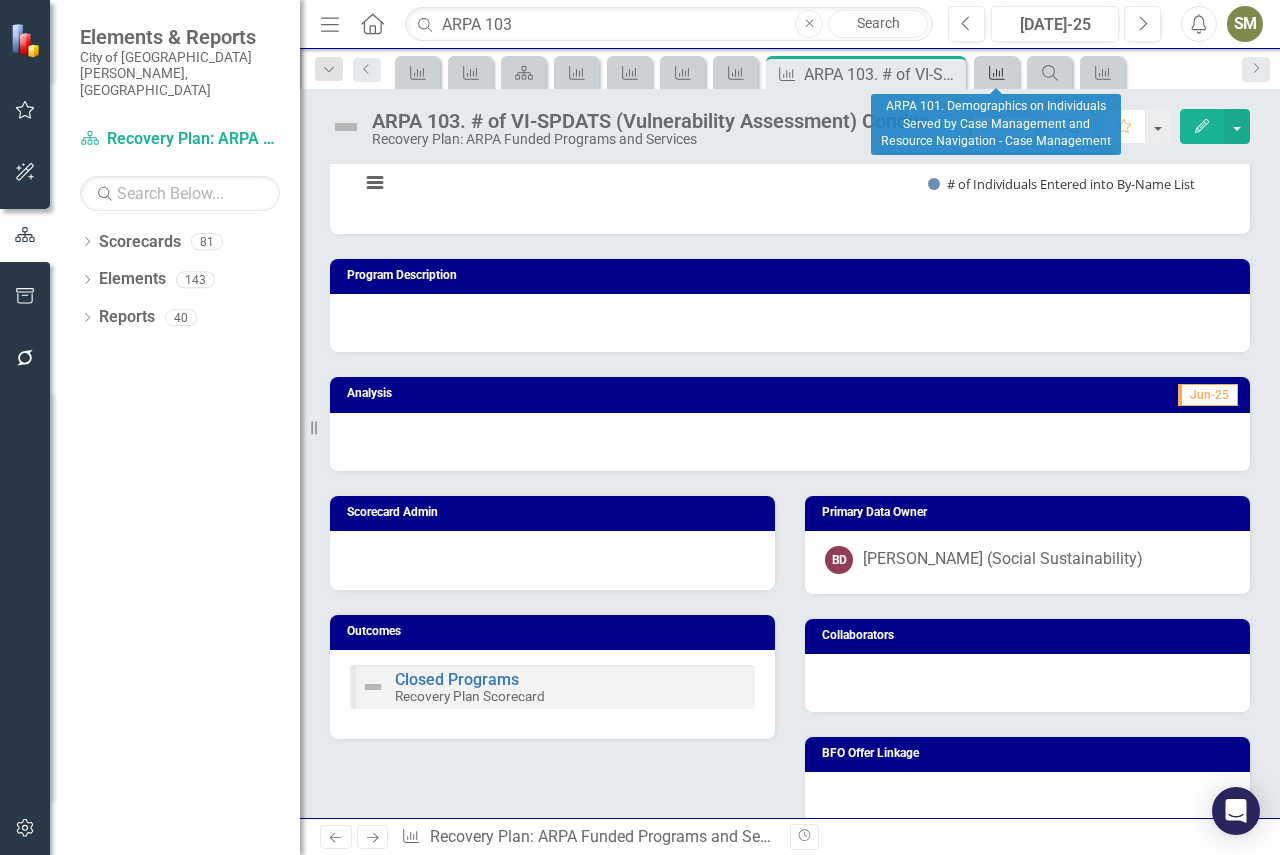 click on "Measure" at bounding box center (993, 72) 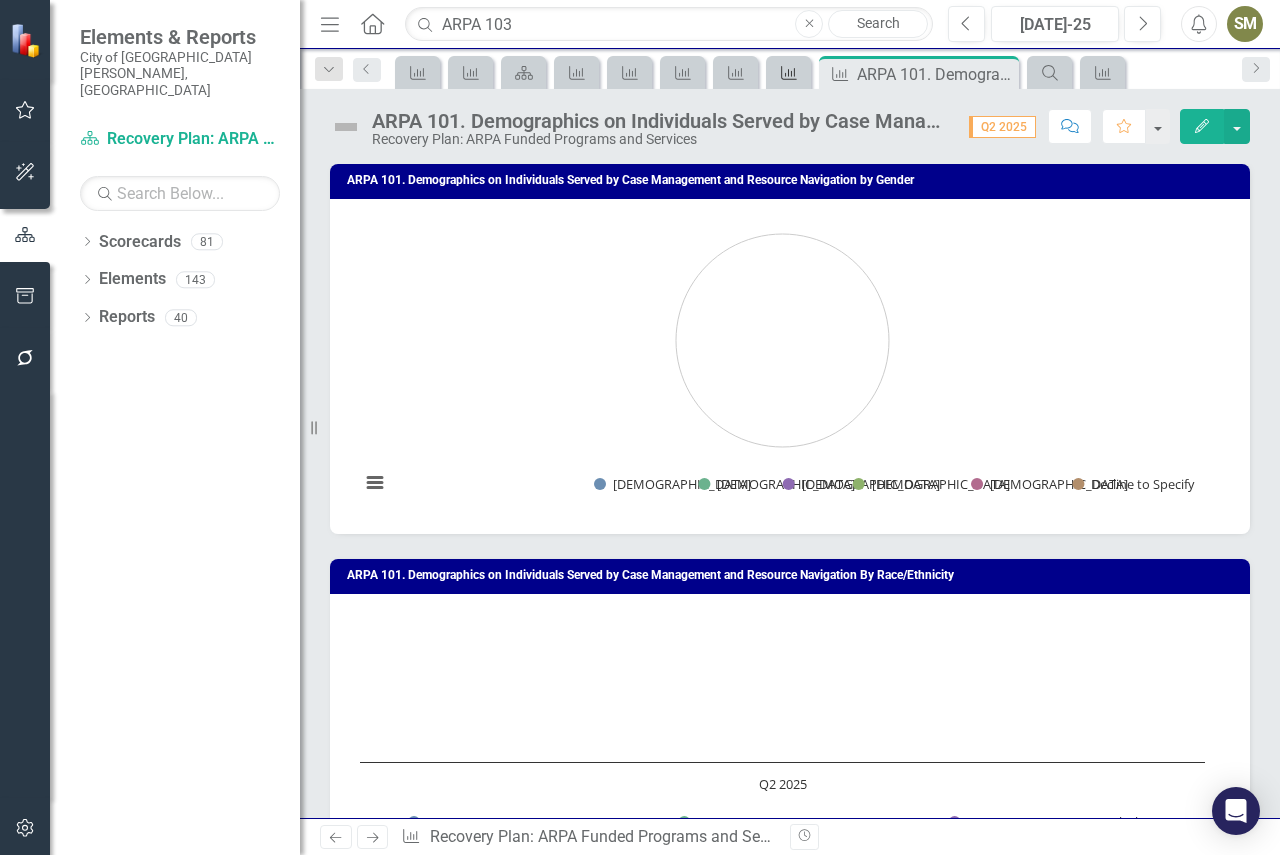 click on "Measure" 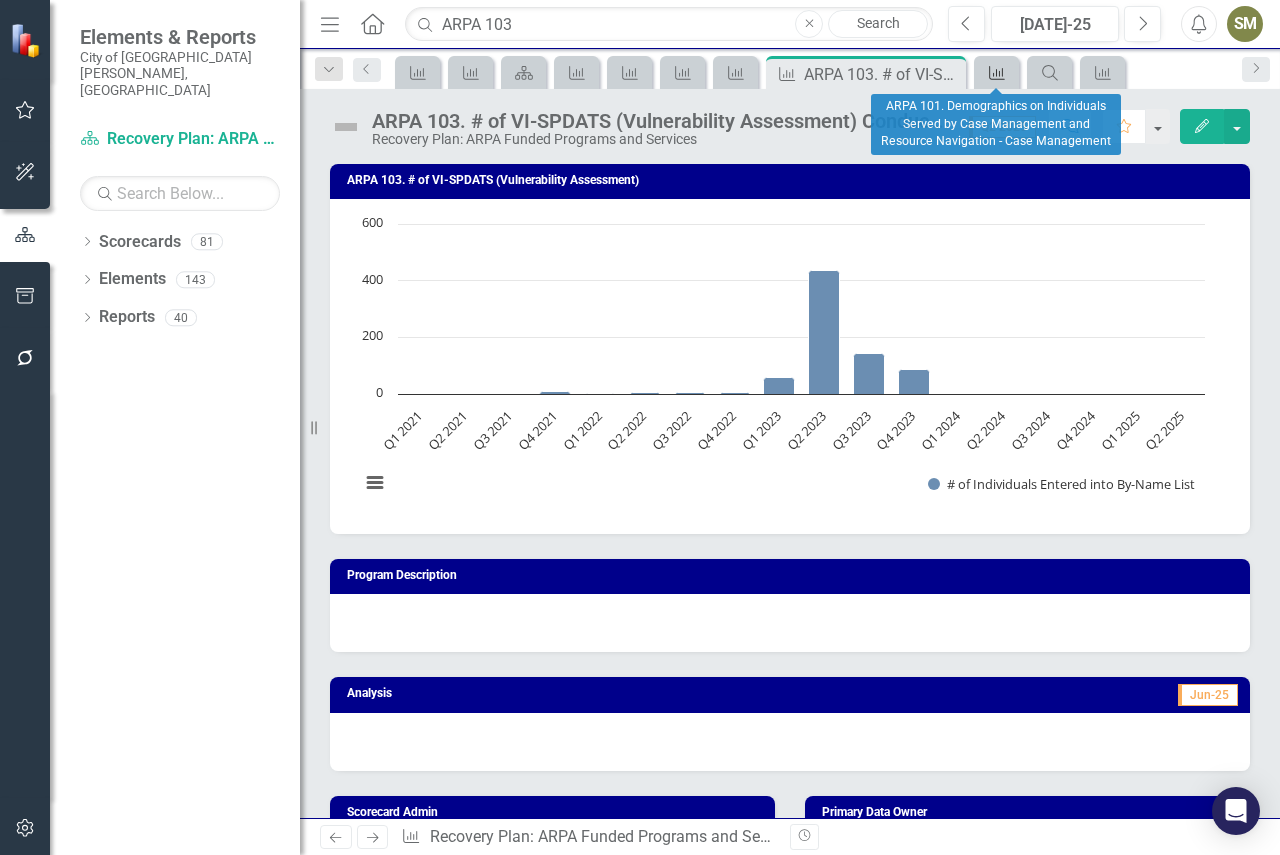click on "Measure" 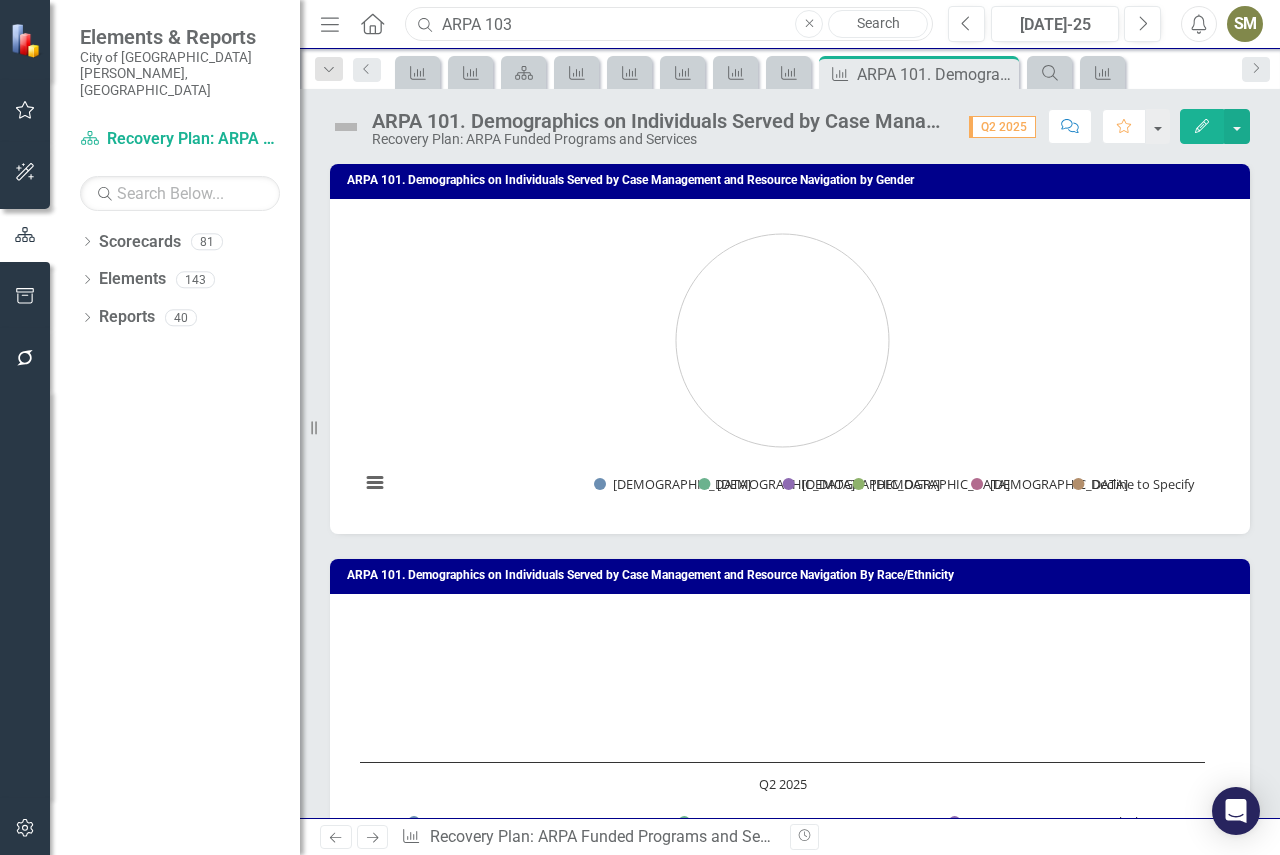 click on "ARPA 103" at bounding box center (669, 24) 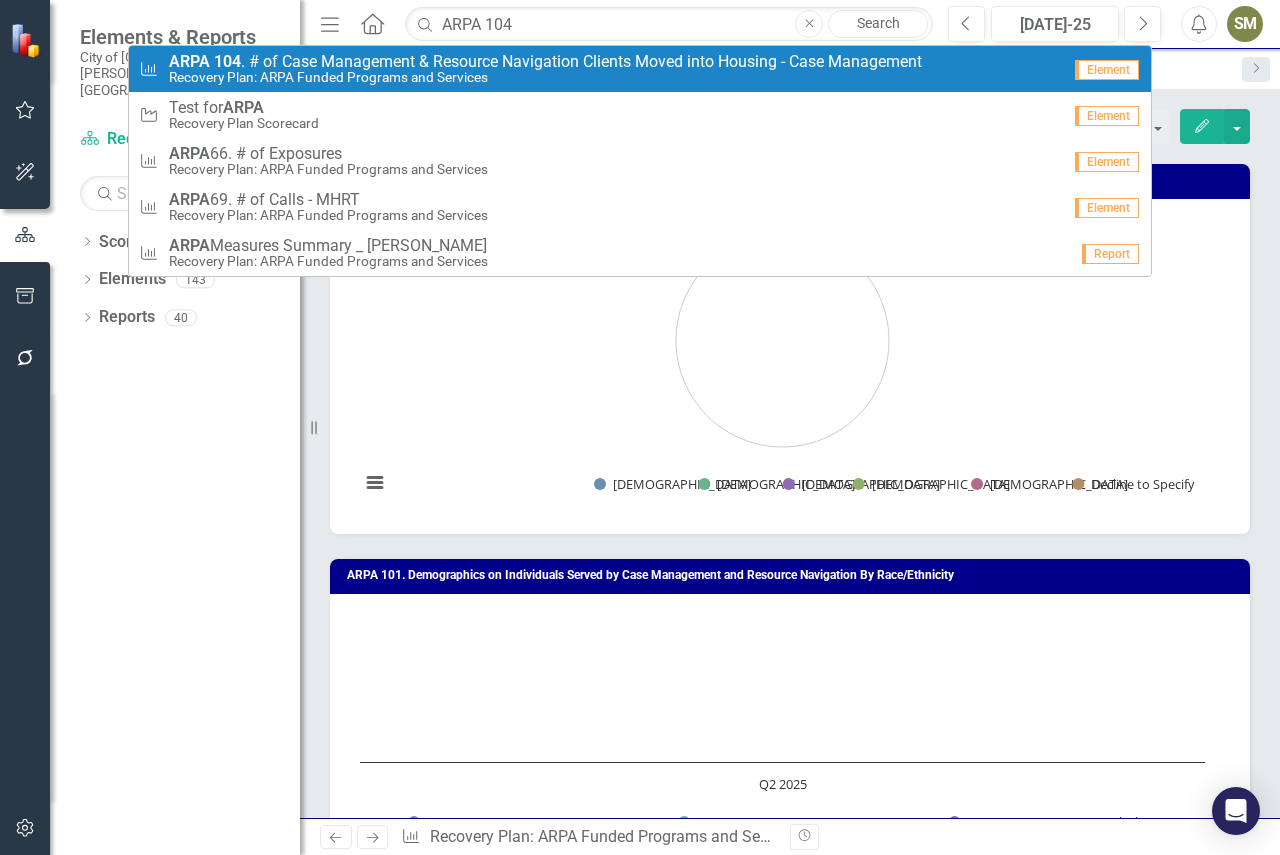 click on "Recovery Plan: ARPA Funded Programs and Services" at bounding box center (545, 77) 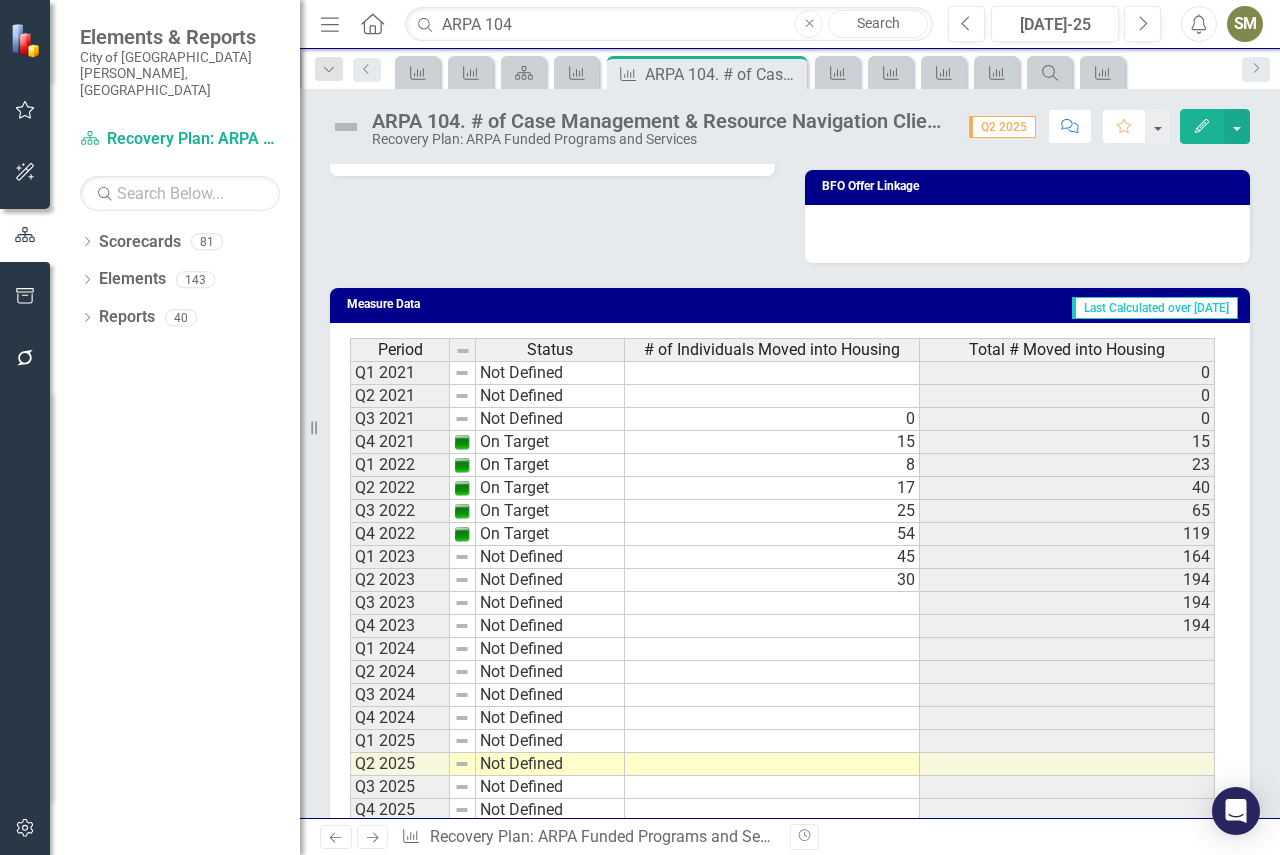 scroll, scrollTop: 921, scrollLeft: 0, axis: vertical 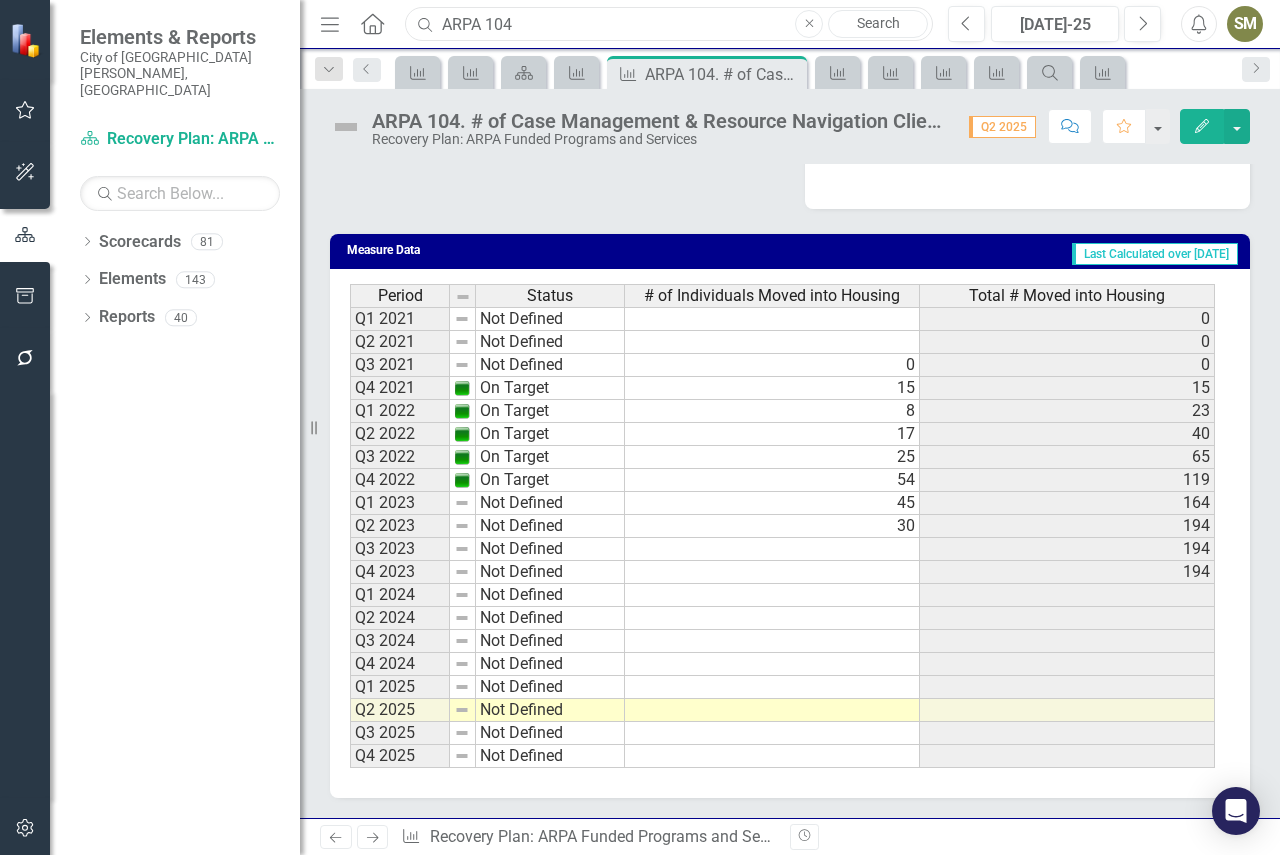 click on "ARPA 104" at bounding box center (669, 24) 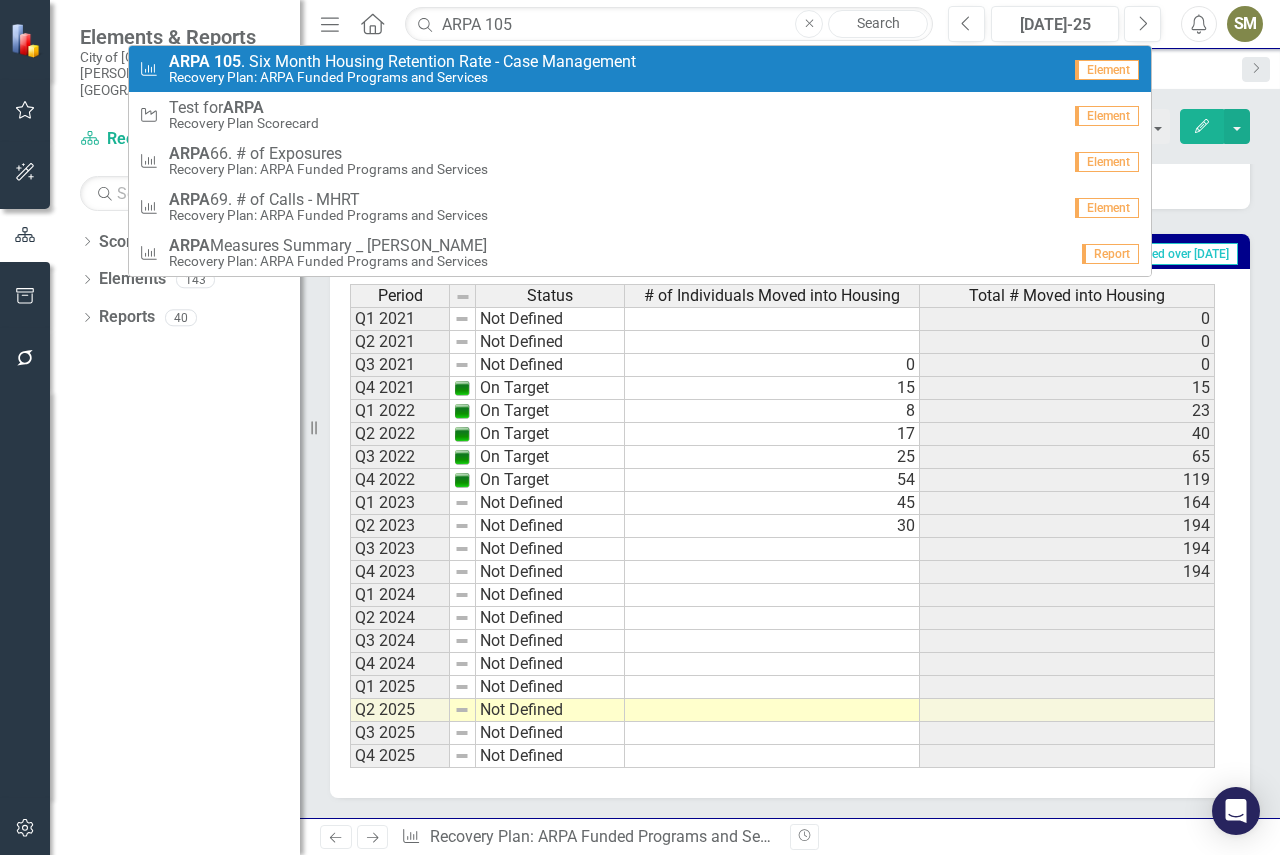click on "ARPA   105 . Six Month Housing Retention Rate - Case Management" at bounding box center [402, 62] 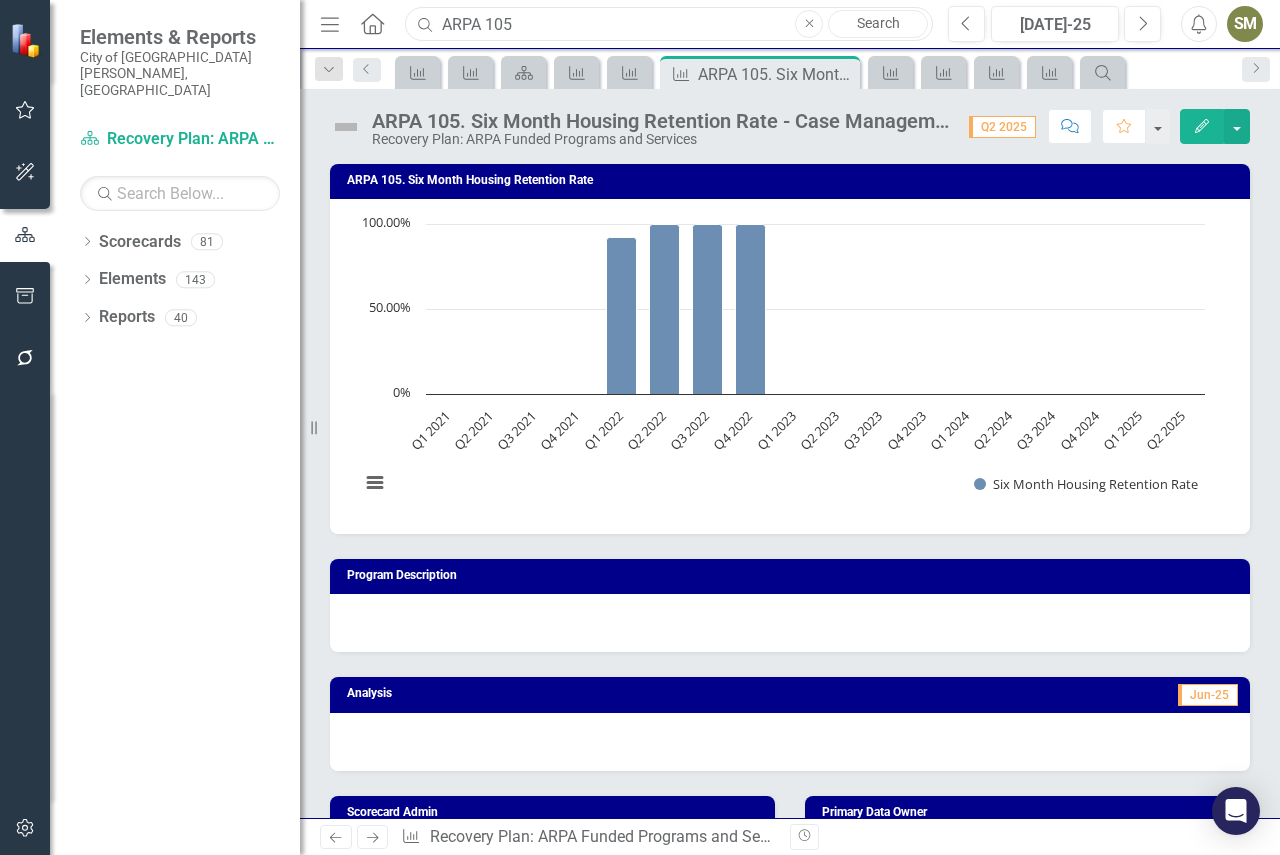 click on "ARPA 105" at bounding box center [669, 24] 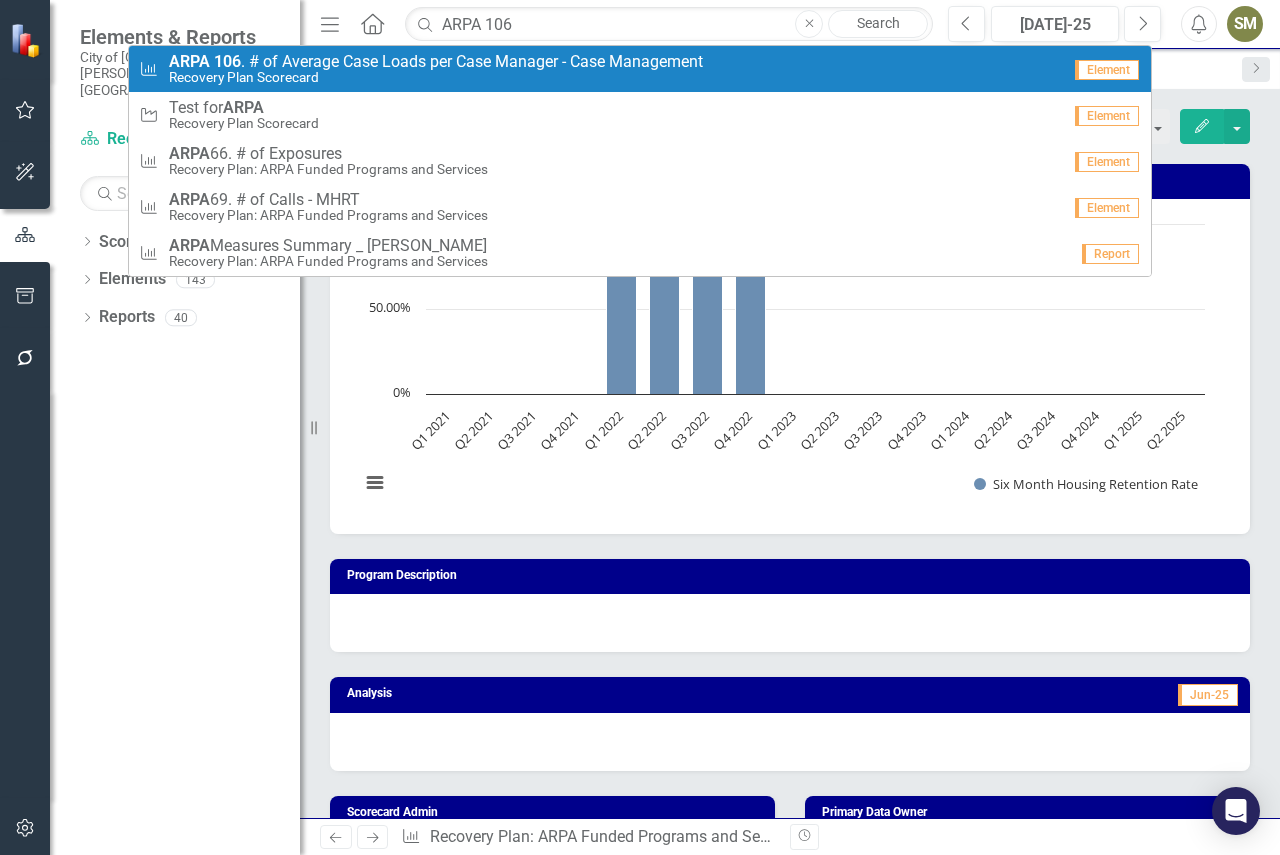 click on "ARPA   106 . # of Average Case Loads per Case Manager - Case Management" at bounding box center (436, 62) 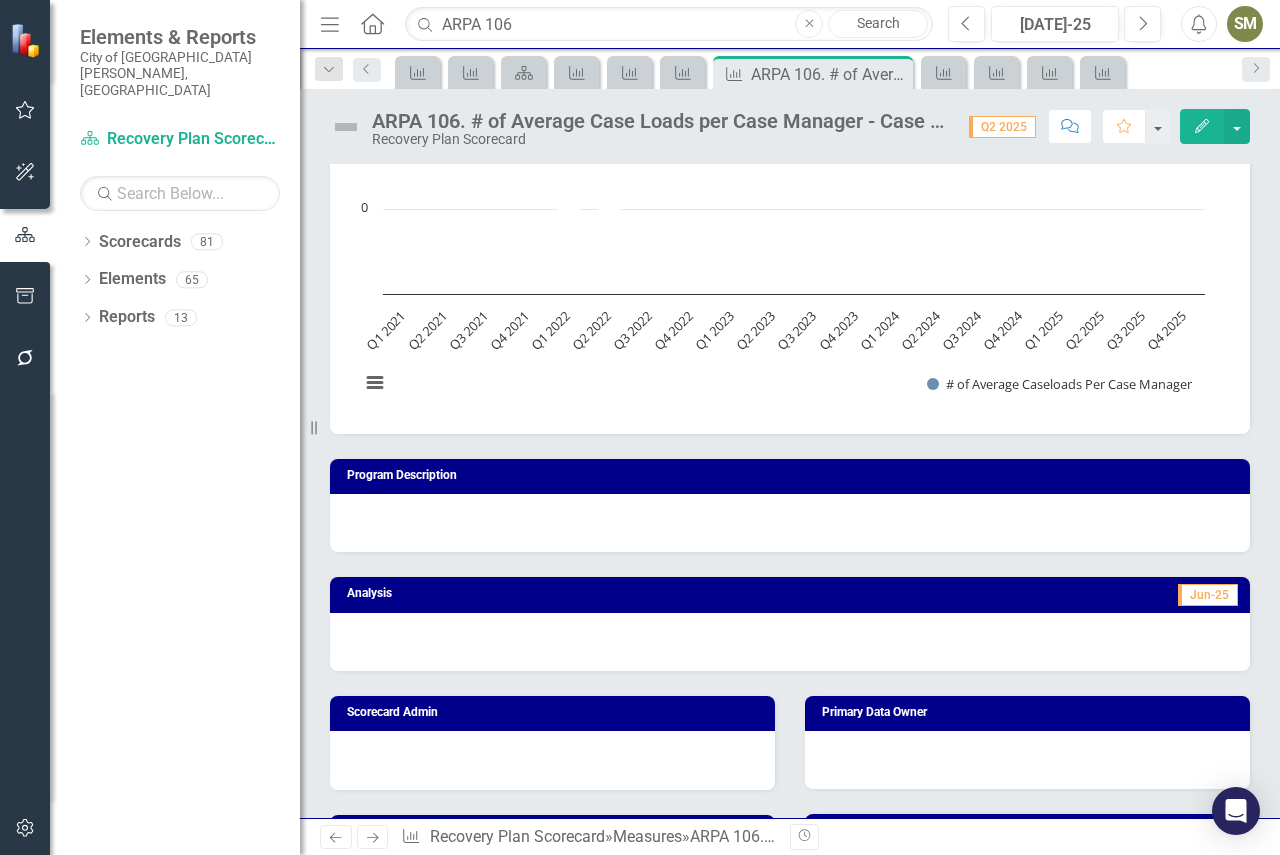scroll, scrollTop: 0, scrollLeft: 0, axis: both 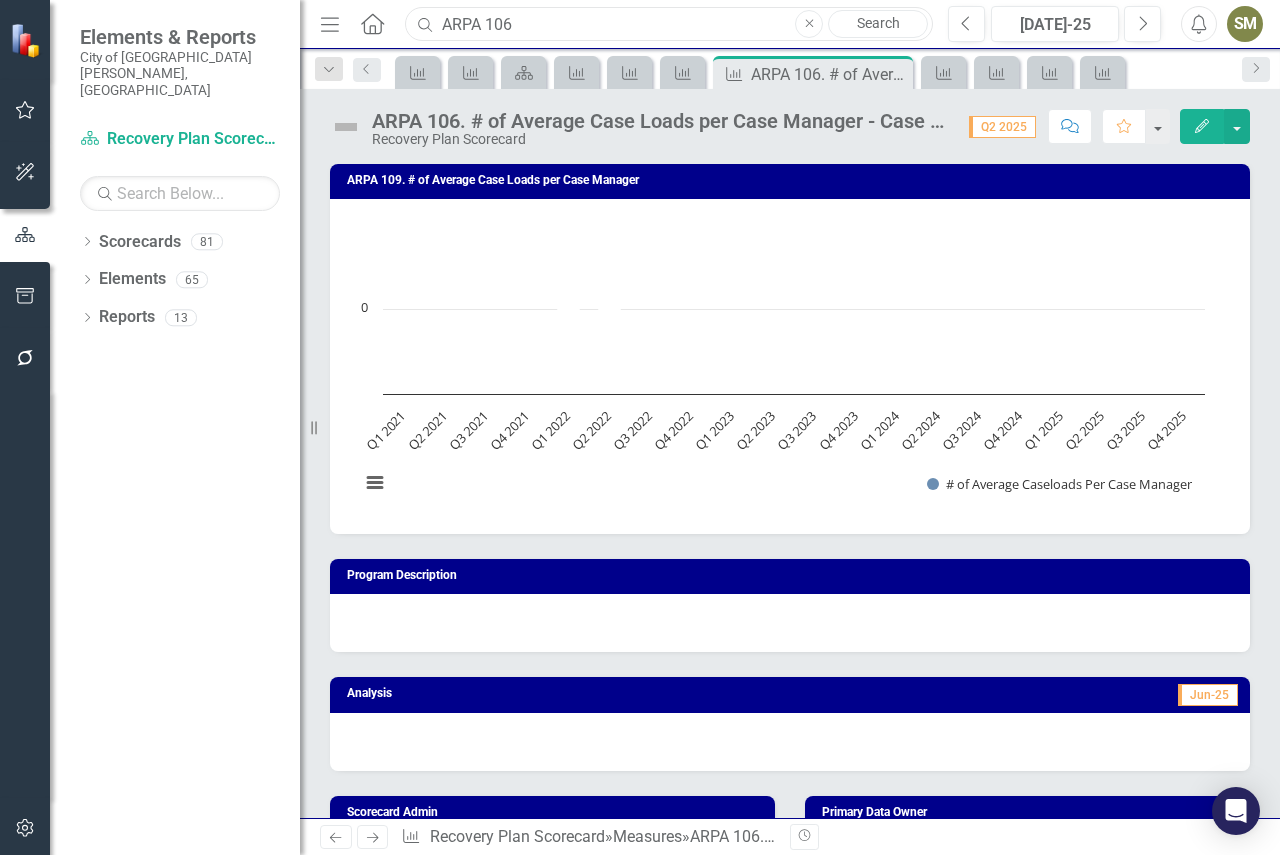 click on "ARPA 106" at bounding box center (669, 24) 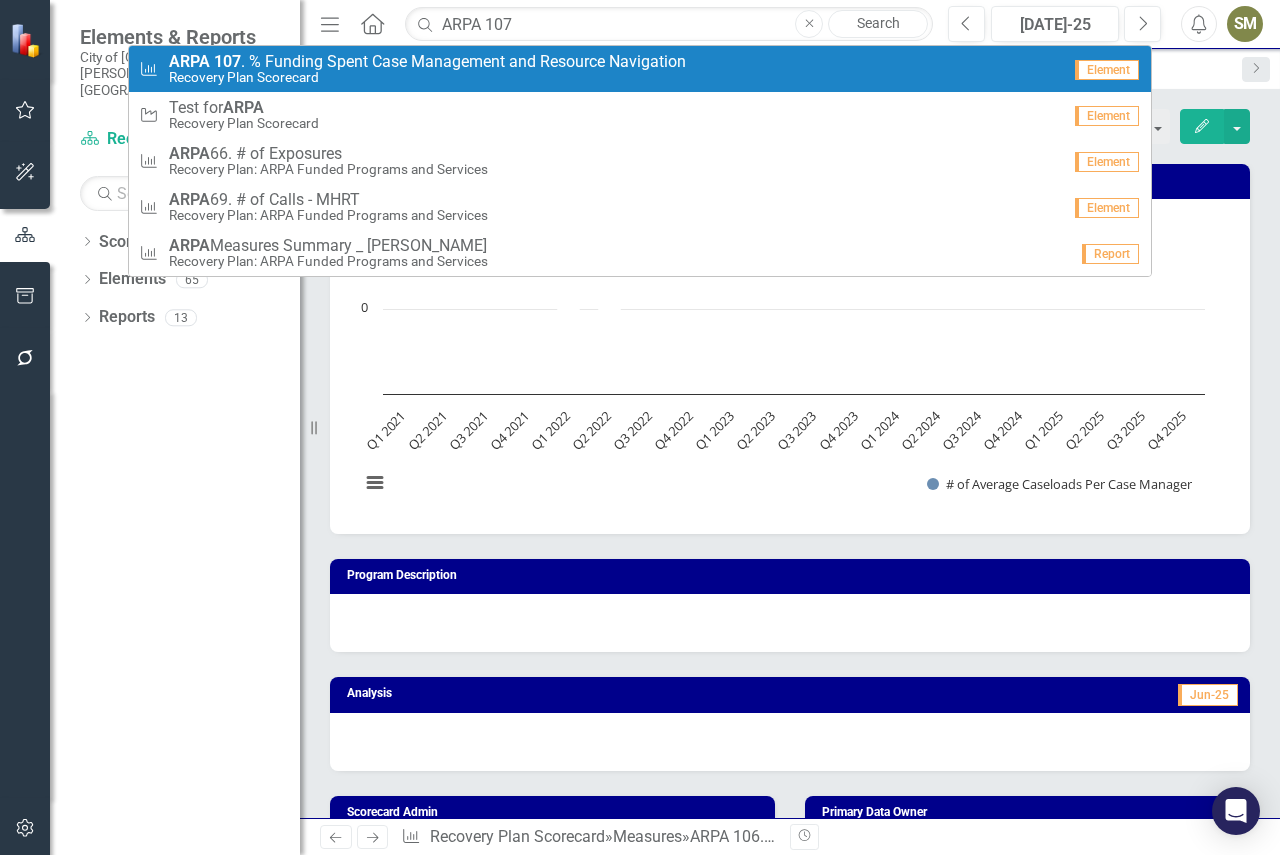 click on "Recovery Plan Scorecard" at bounding box center (427, 77) 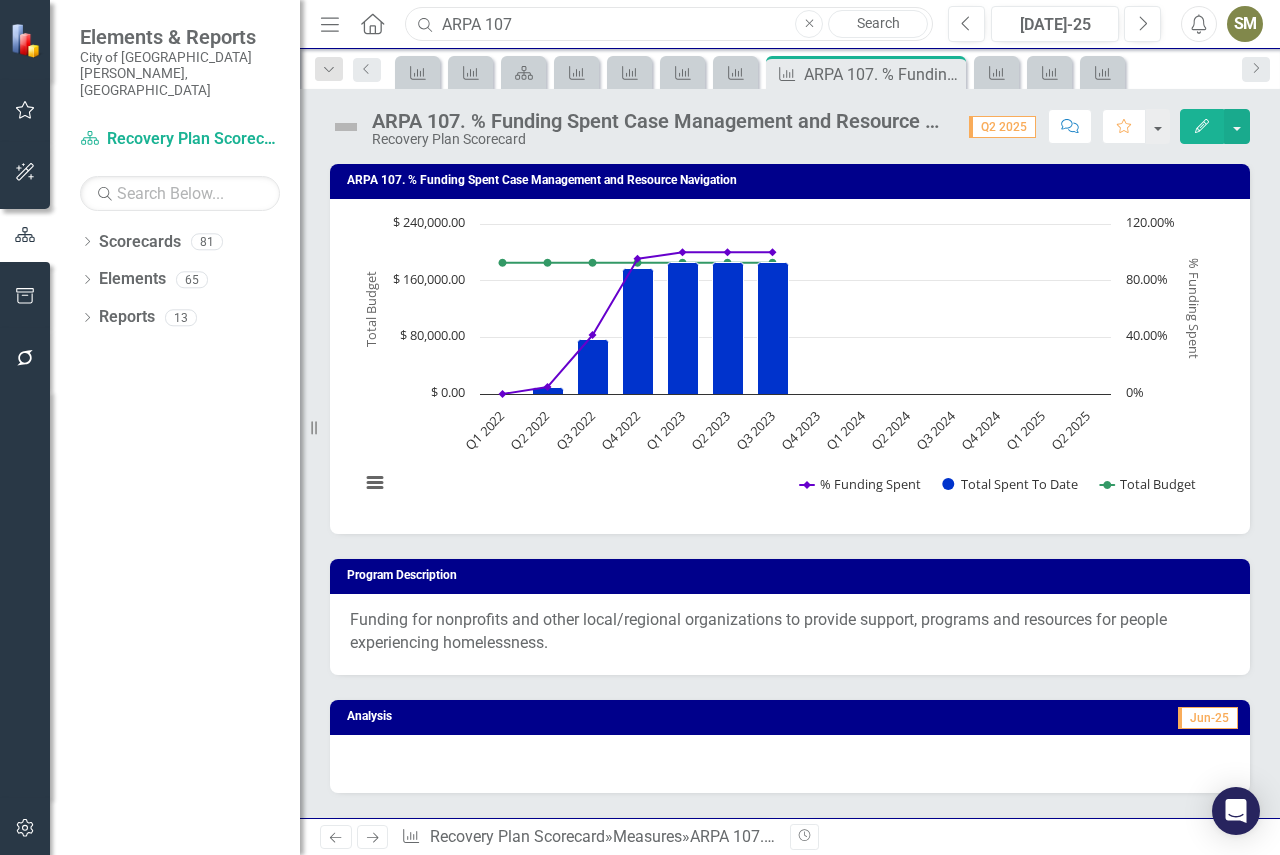 click on "ARPA 107" at bounding box center [669, 24] 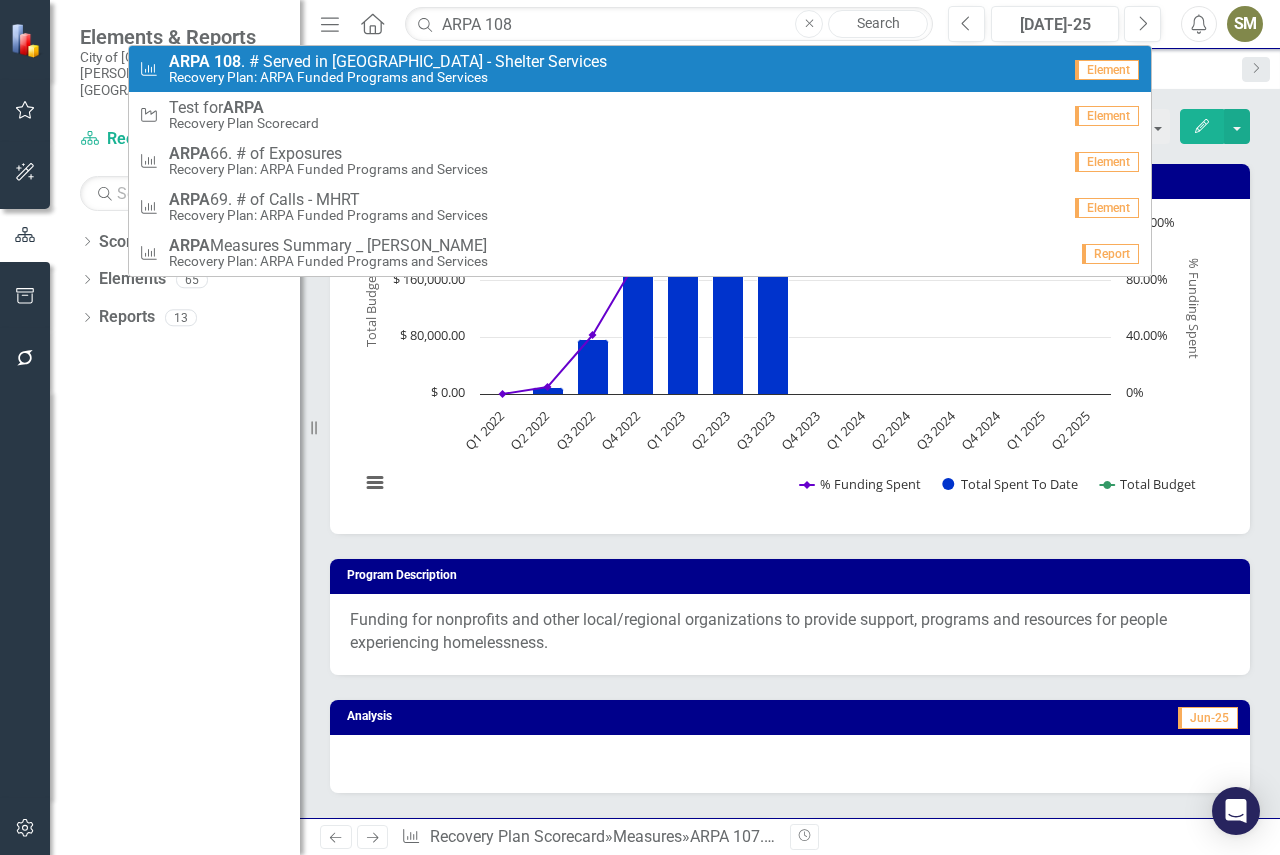 click on "Measure ARPA   108 . # Served in Shelters - Shelter Services Recovery Plan: ARPA Funded Programs and Services Element" at bounding box center [640, 69] 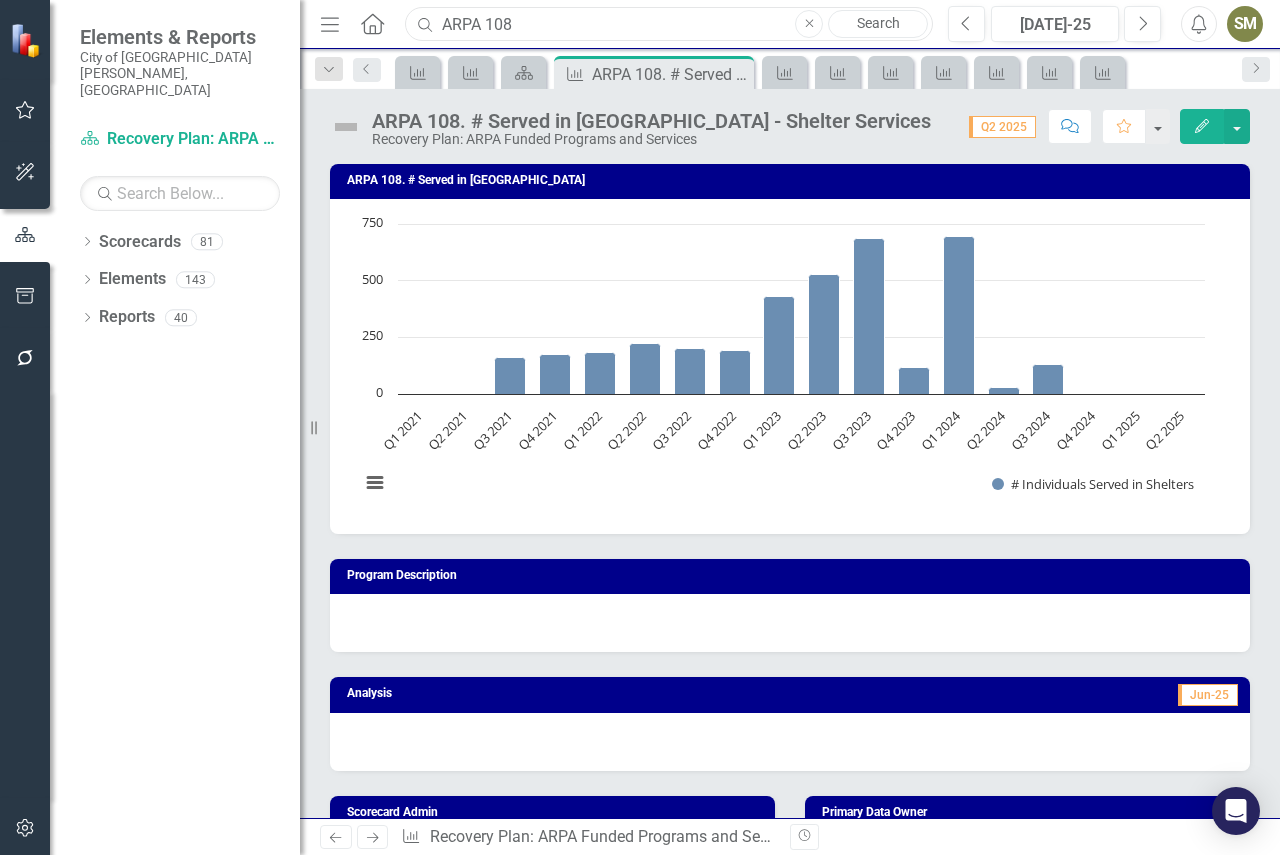 click on "ARPA 108" at bounding box center [669, 24] 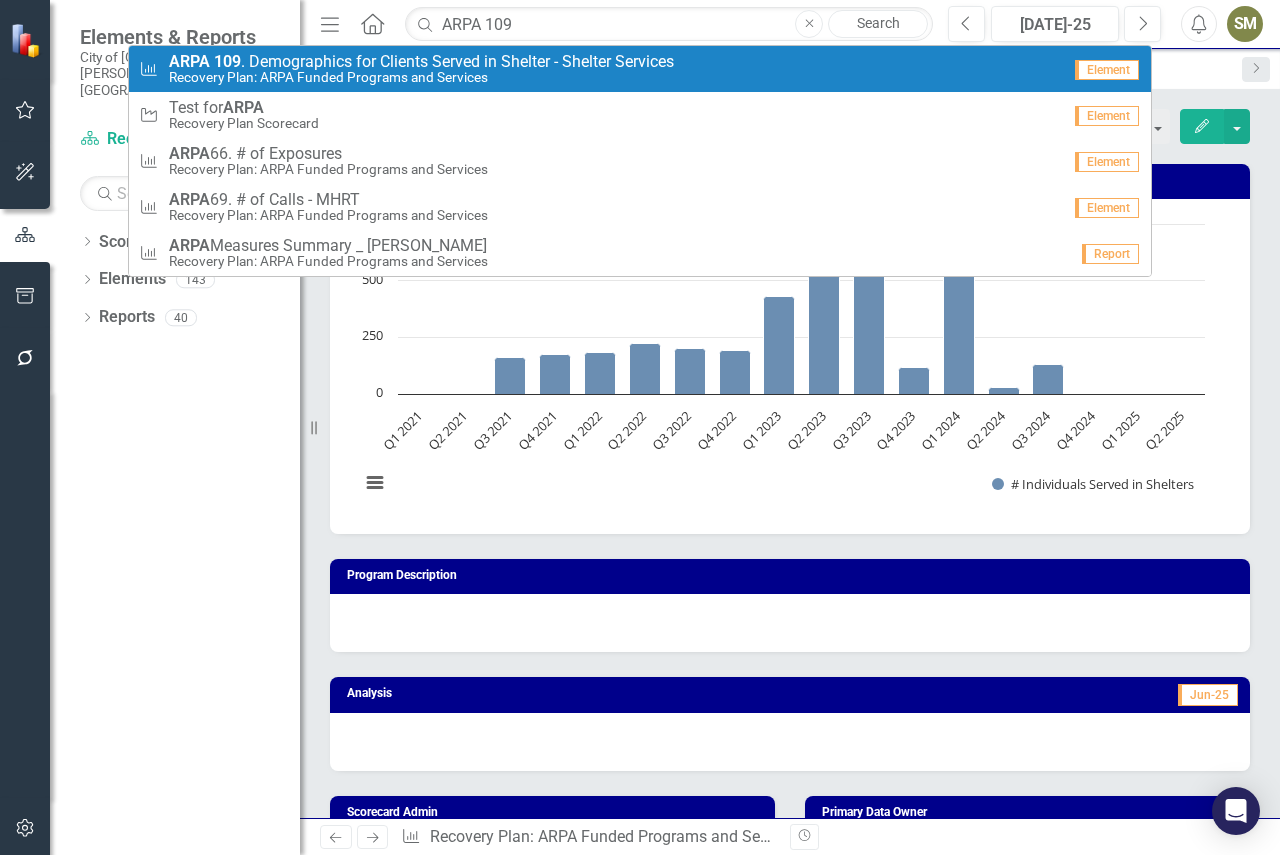 click on "Measure ARPA   109 . Demographics for Clients Served in Shelter - Shelter Services Recovery Plan: ARPA Funded Programs and Services Element" at bounding box center (640, 69) 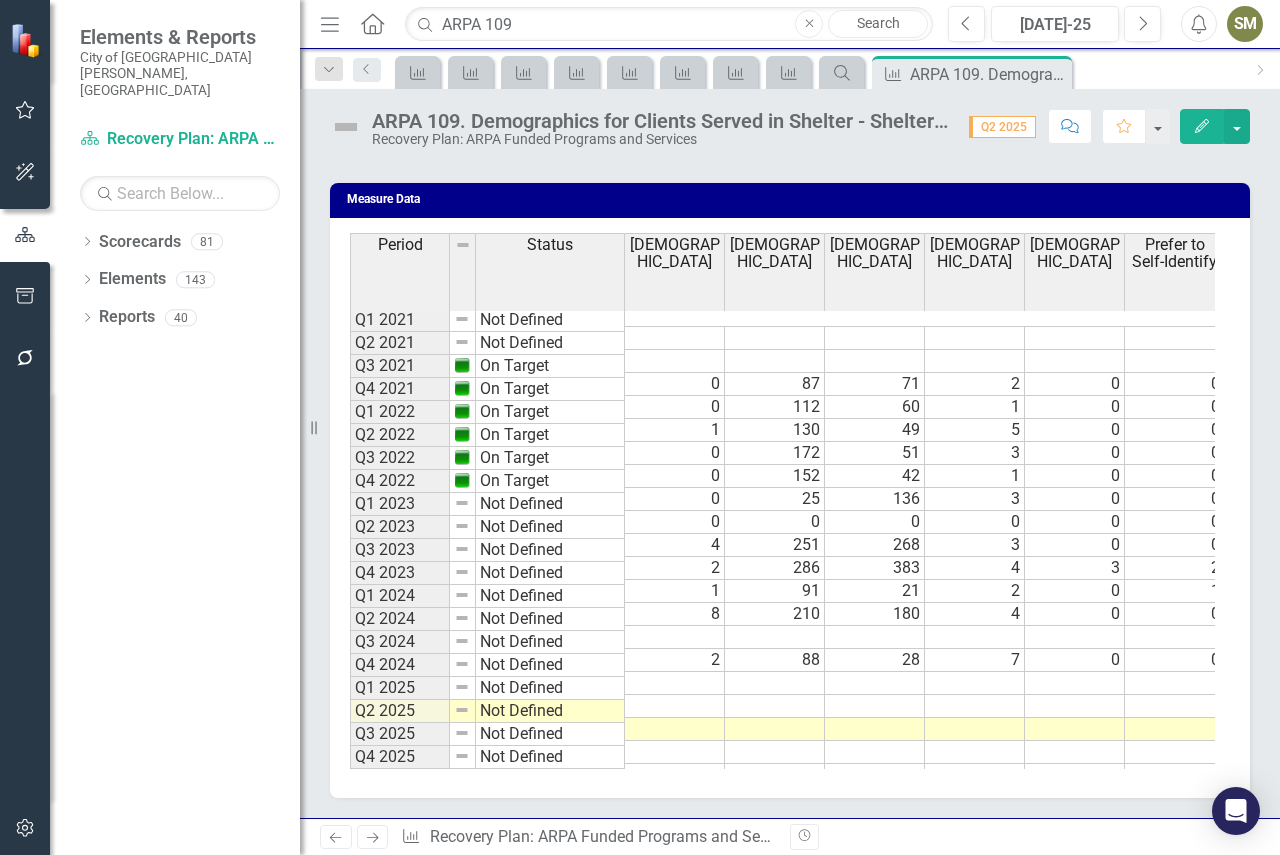 scroll, scrollTop: 1778, scrollLeft: 0, axis: vertical 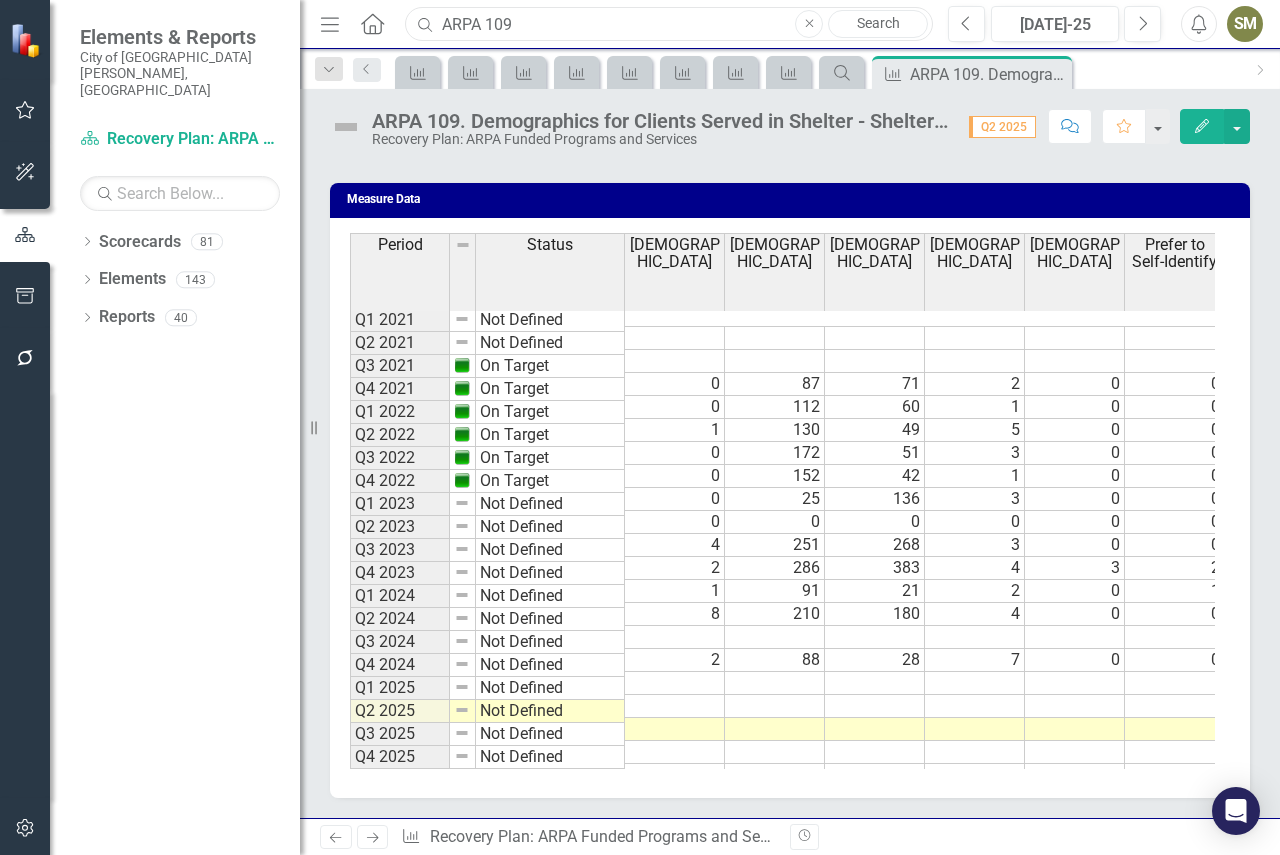 click on "ARPA 109" at bounding box center (669, 24) 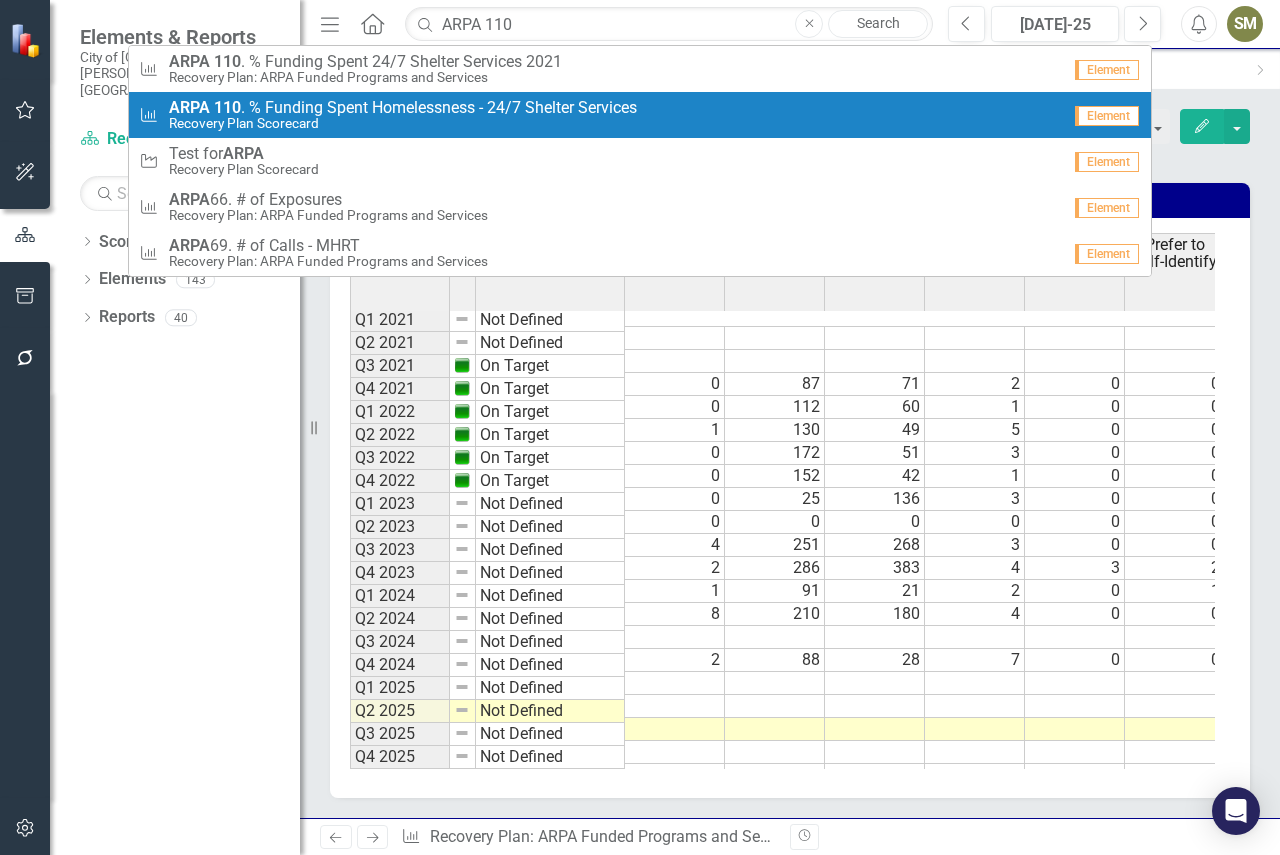 click on "Measure ARPA   110 . % Funding Spent Homelessness - 24/7 Shelter Services Recovery Plan Scorecard Element" at bounding box center (640, 115) 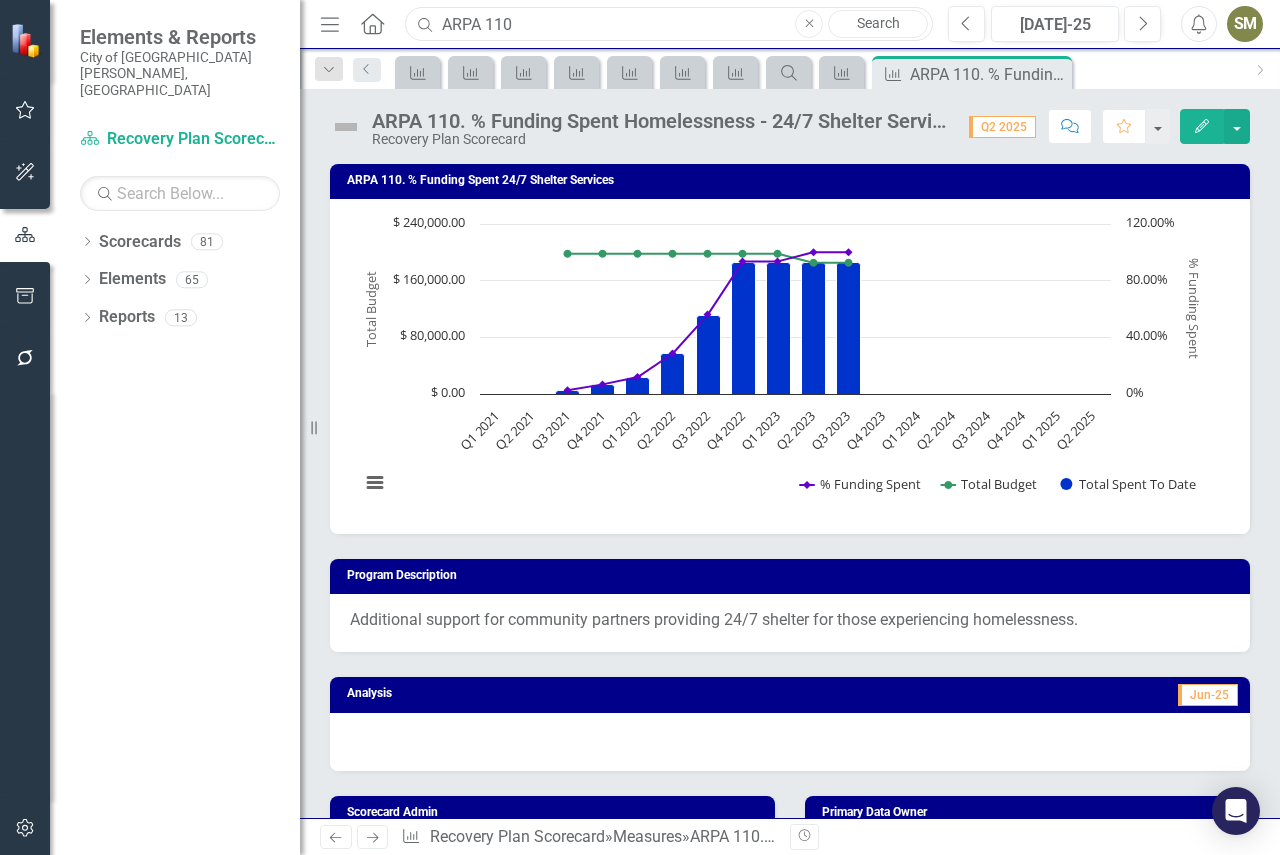 click on "ARPA 110" at bounding box center (669, 24) 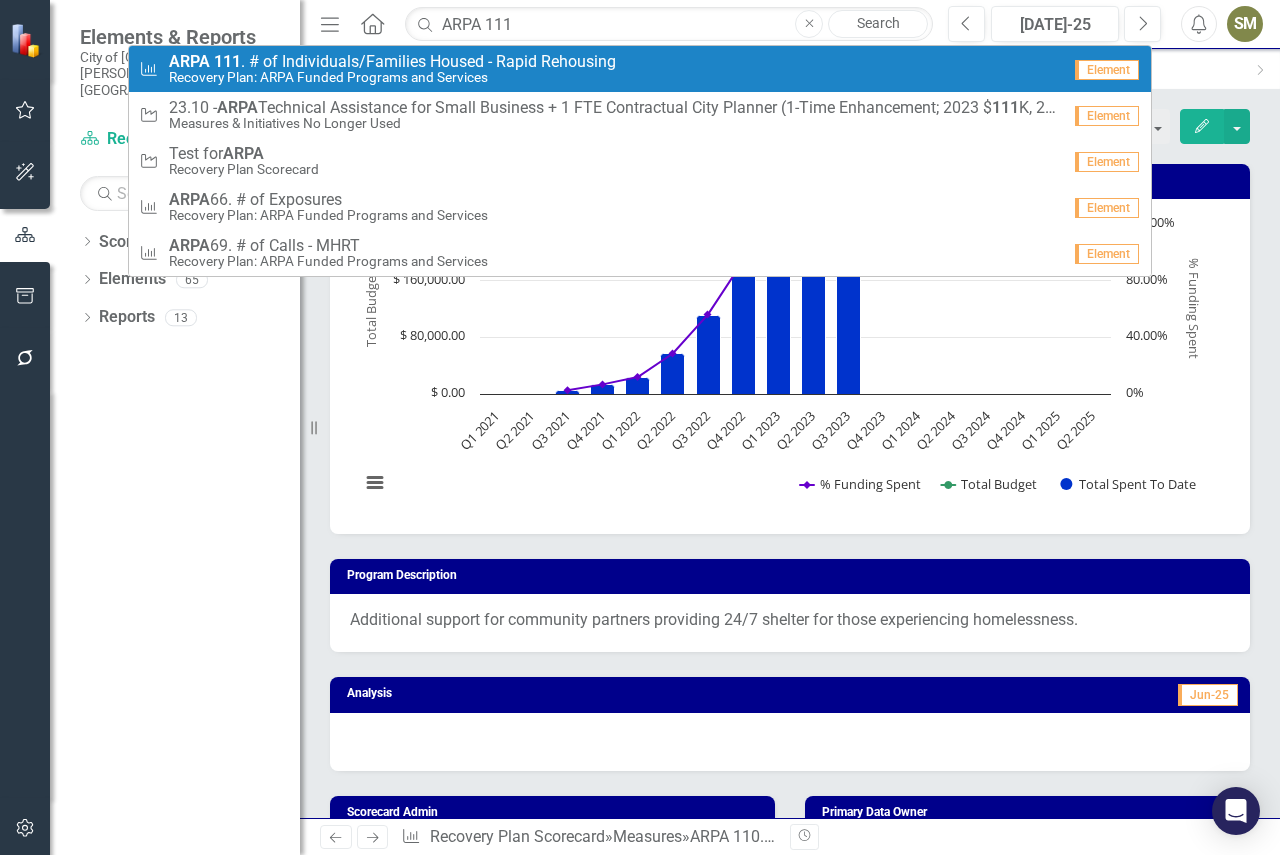 click on "ARPA   111 . # of Individuals/Families Housed - Rapid Rehousing" at bounding box center (392, 62) 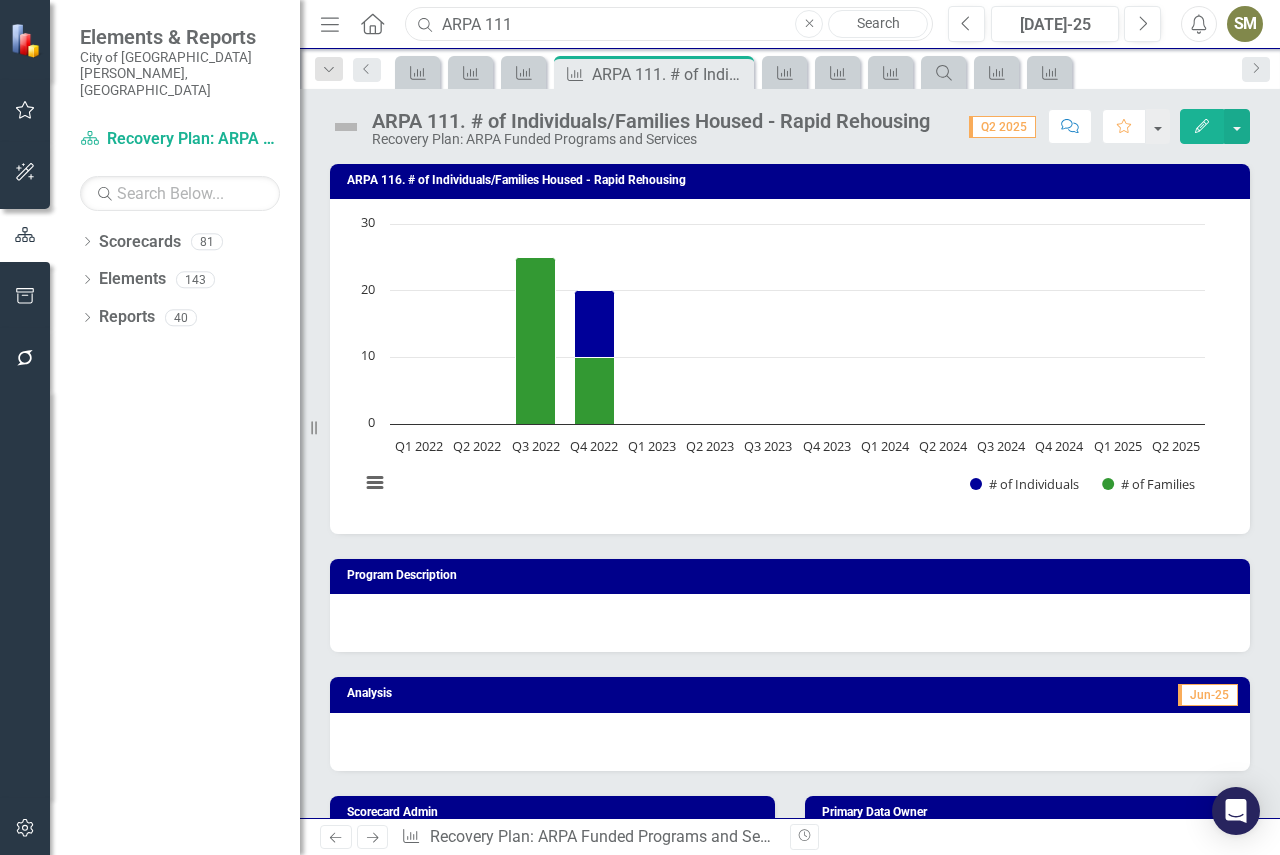 click on "ARPA 111" at bounding box center (669, 24) 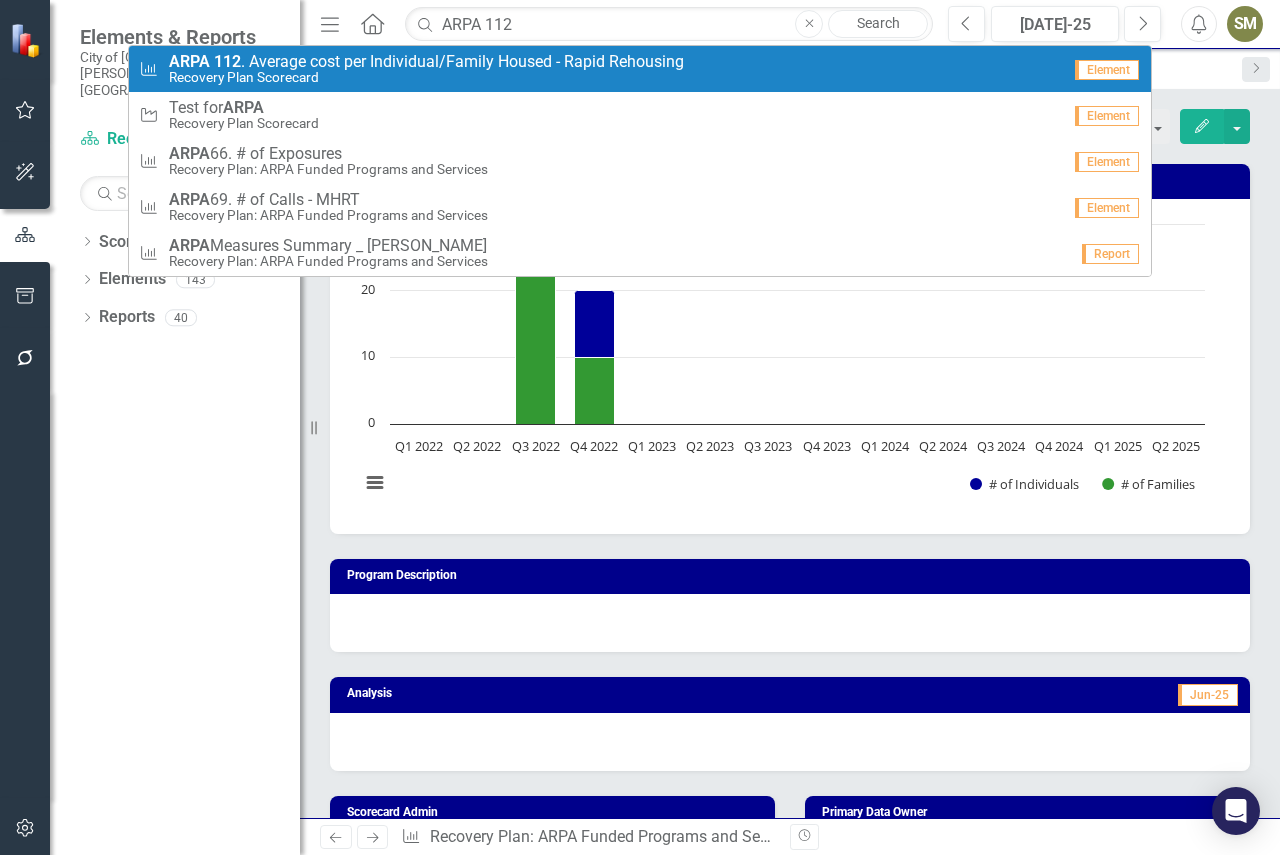 click on "ARPA   112 . Average cost per Individual/Family Housed - Rapid Rehousing" at bounding box center (426, 62) 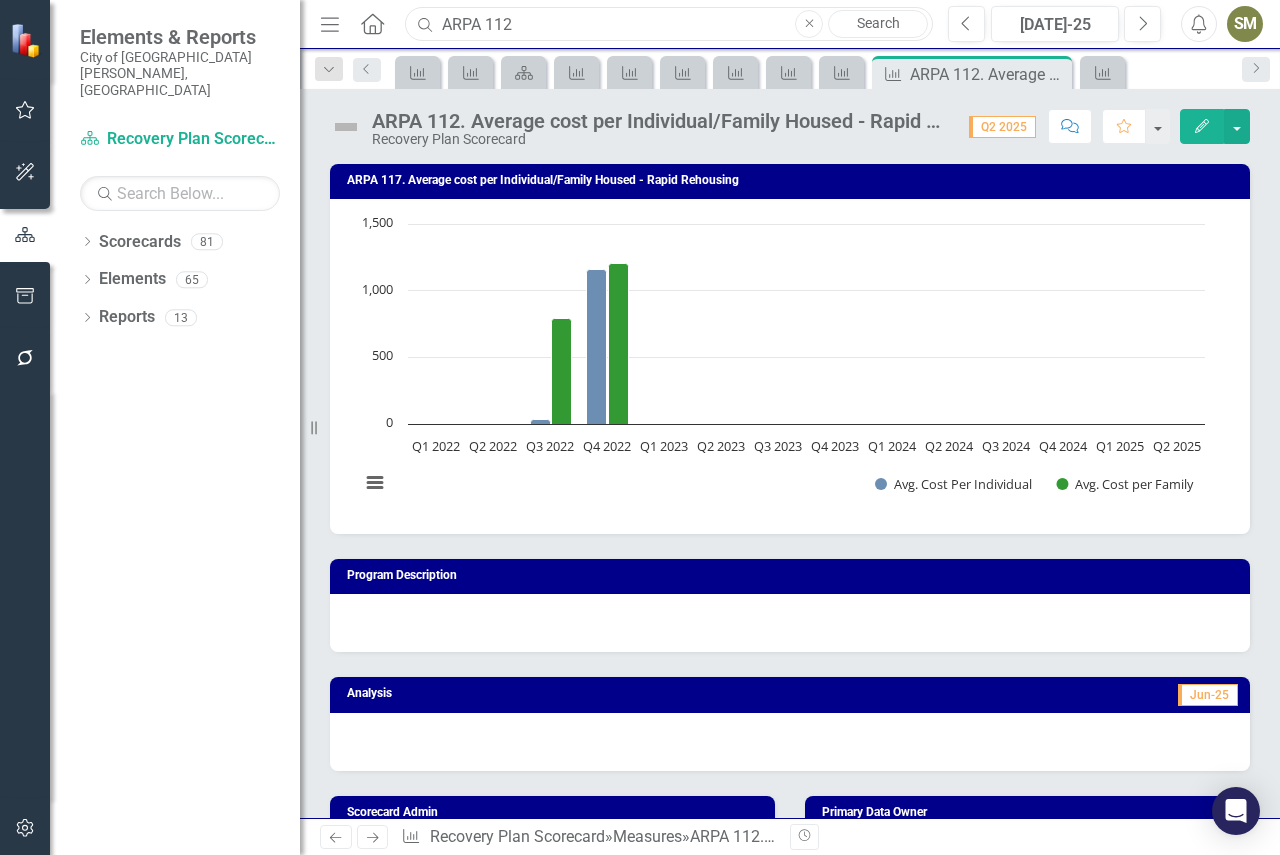 click on "ARPA 112" at bounding box center [669, 24] 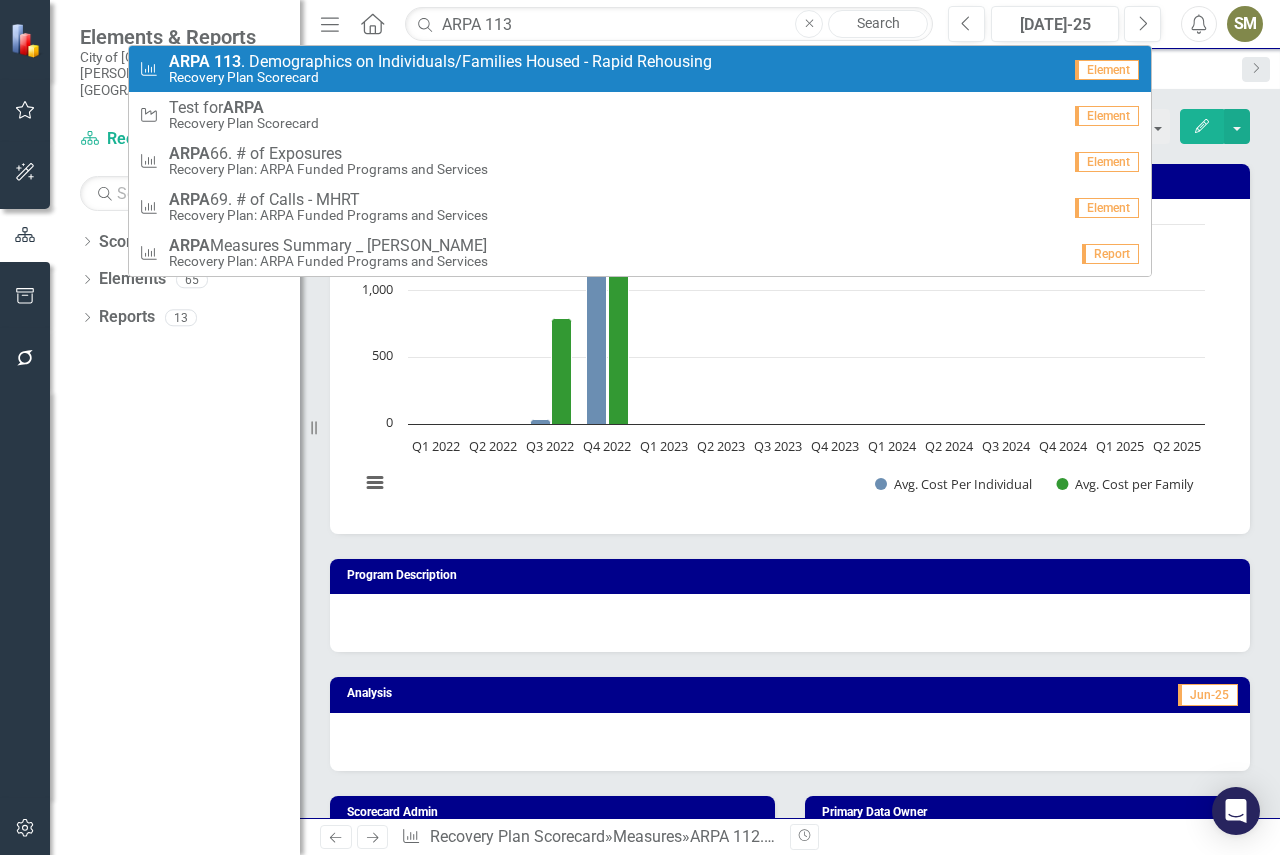 click on "ARPA   113 . Demographics on Individuals/Families Housed - Rapid Rehousing" at bounding box center [440, 62] 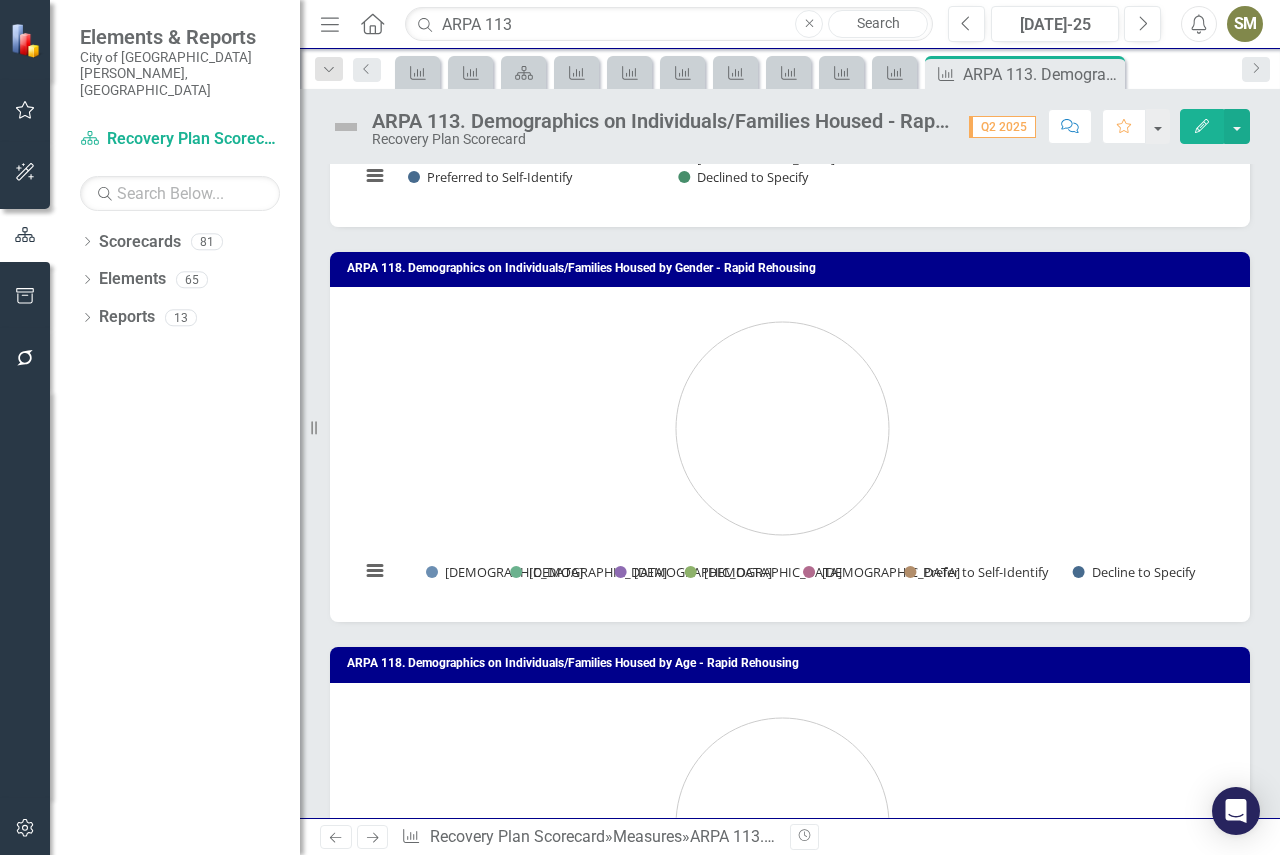 scroll, scrollTop: 100, scrollLeft: 0, axis: vertical 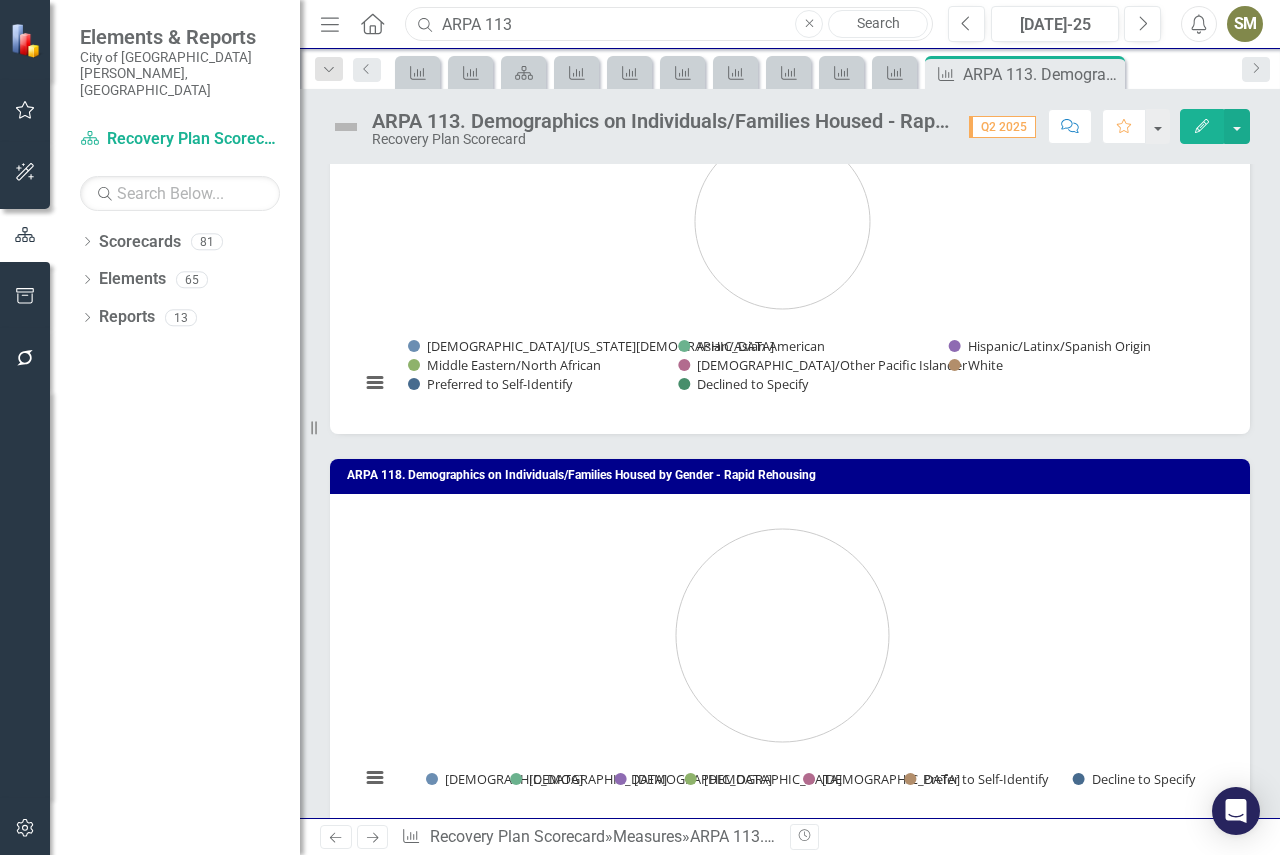 click on "ARPA 113" at bounding box center (669, 24) 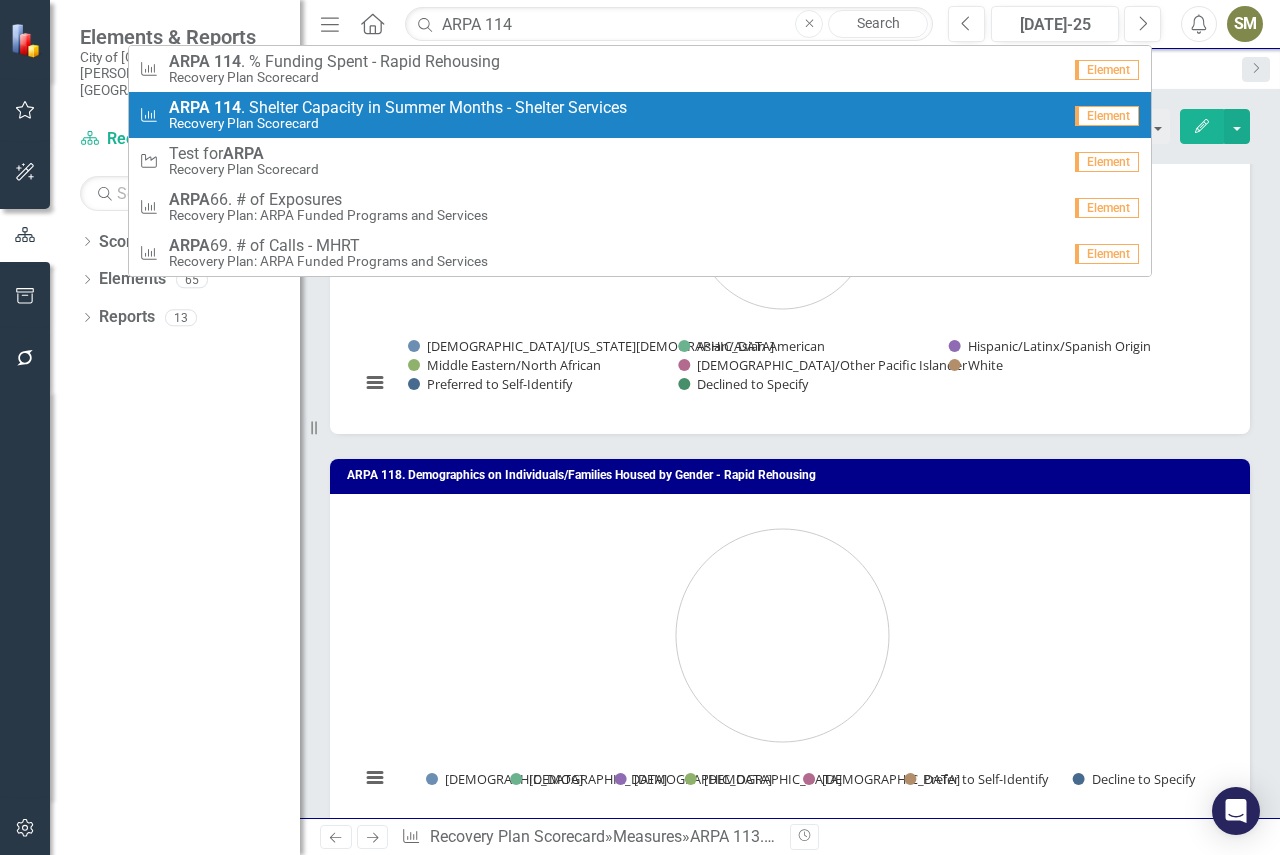 click on "ARPA   114 . Shelter Capacity in Summer Months - Shelter Services" at bounding box center [398, 108] 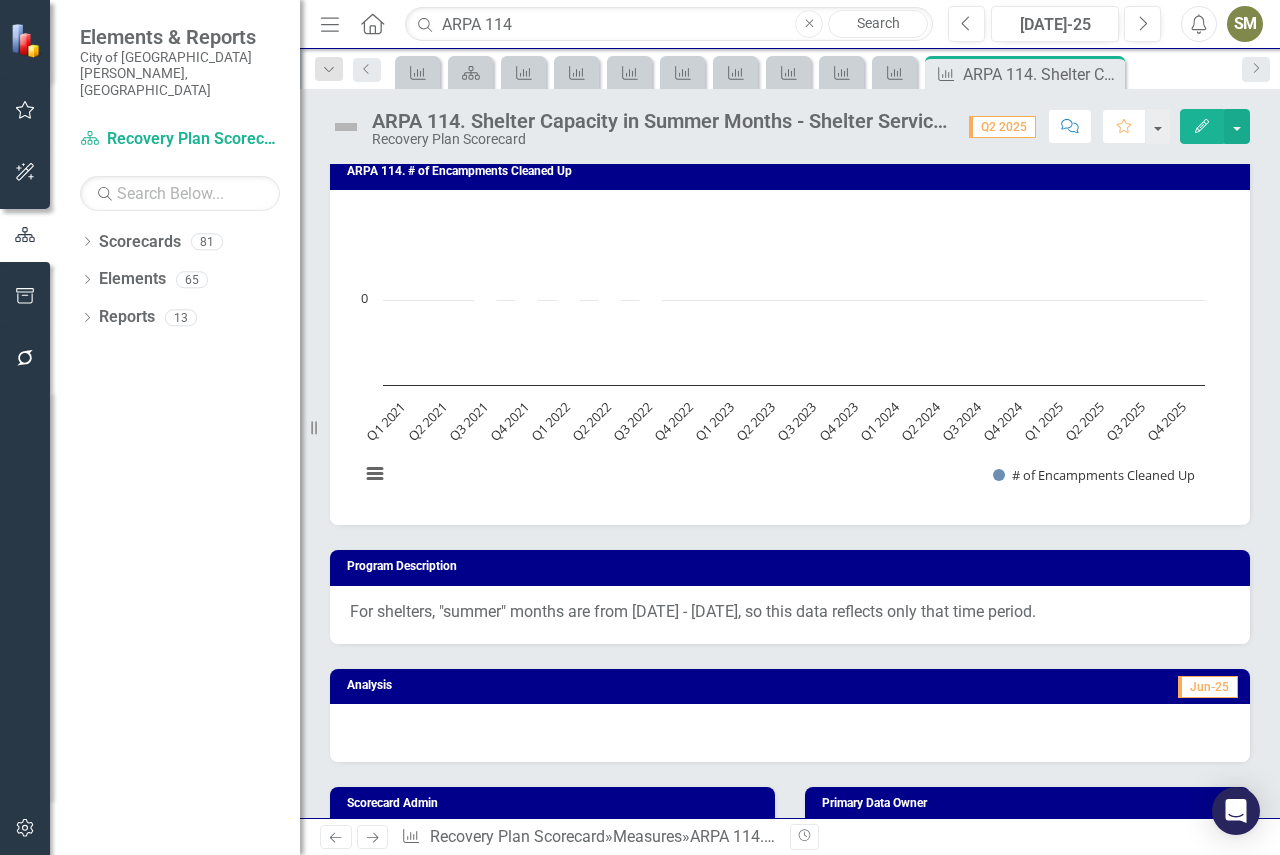 scroll, scrollTop: 200, scrollLeft: 0, axis: vertical 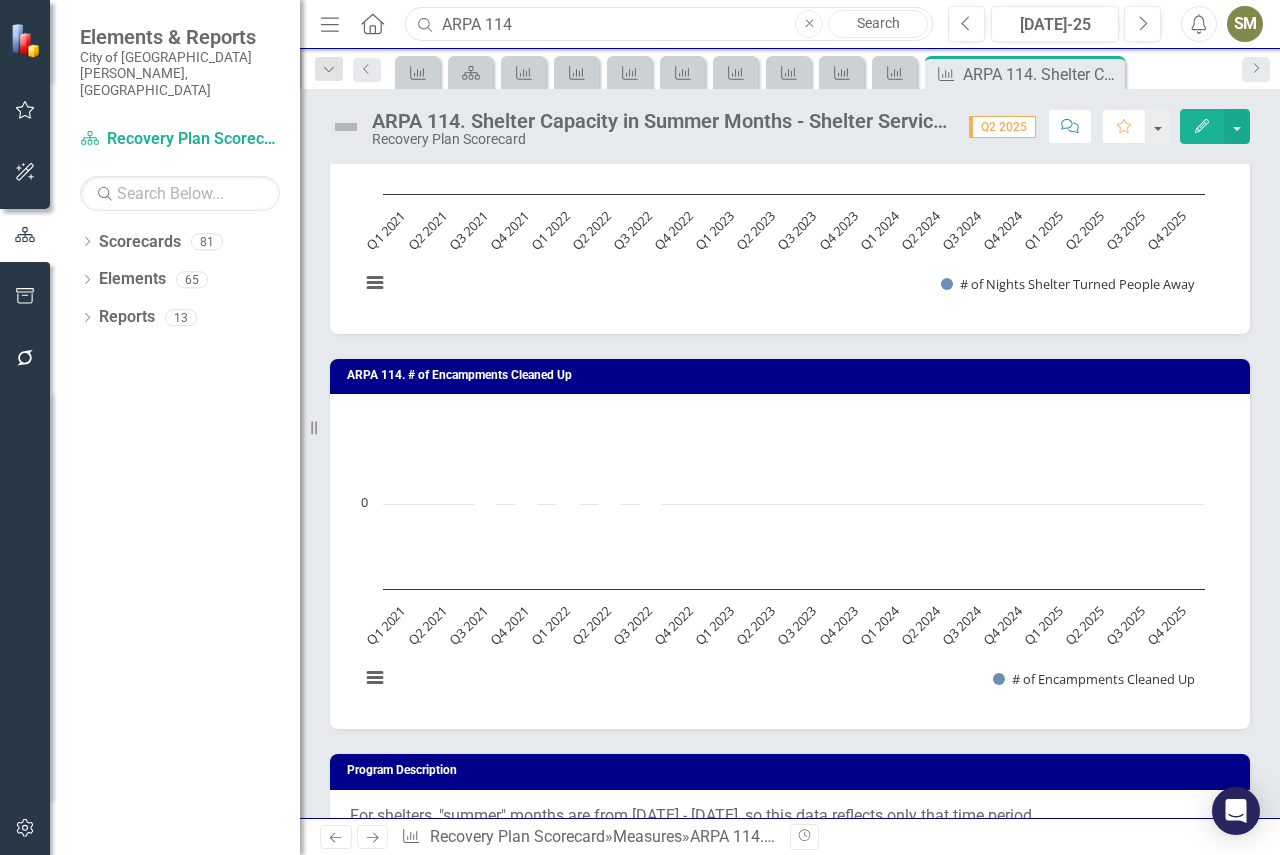 click on "ARPA 114" at bounding box center (669, 24) 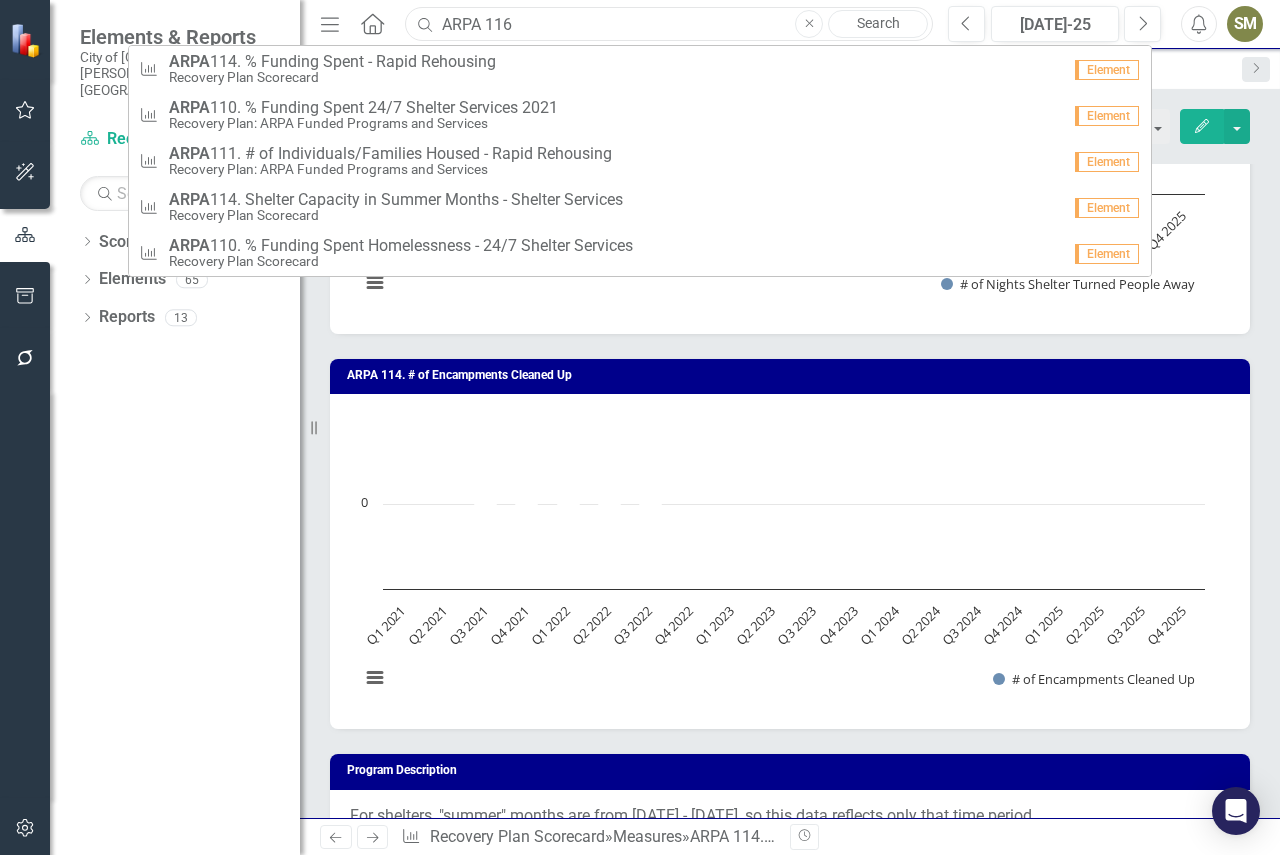 type on "ARPA 116" 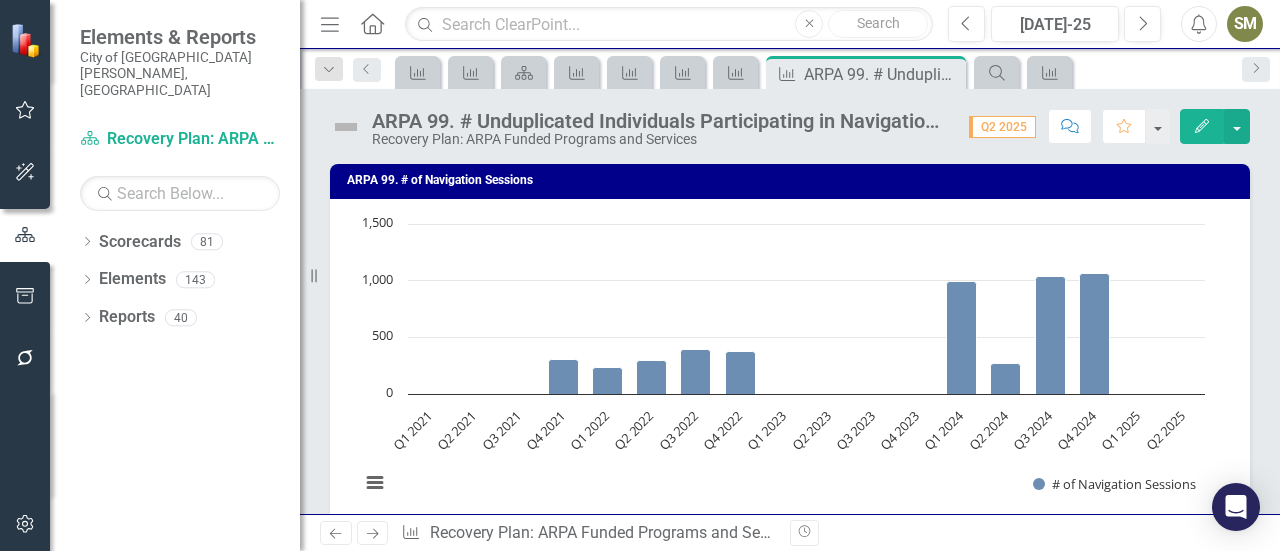scroll, scrollTop: 0, scrollLeft: 0, axis: both 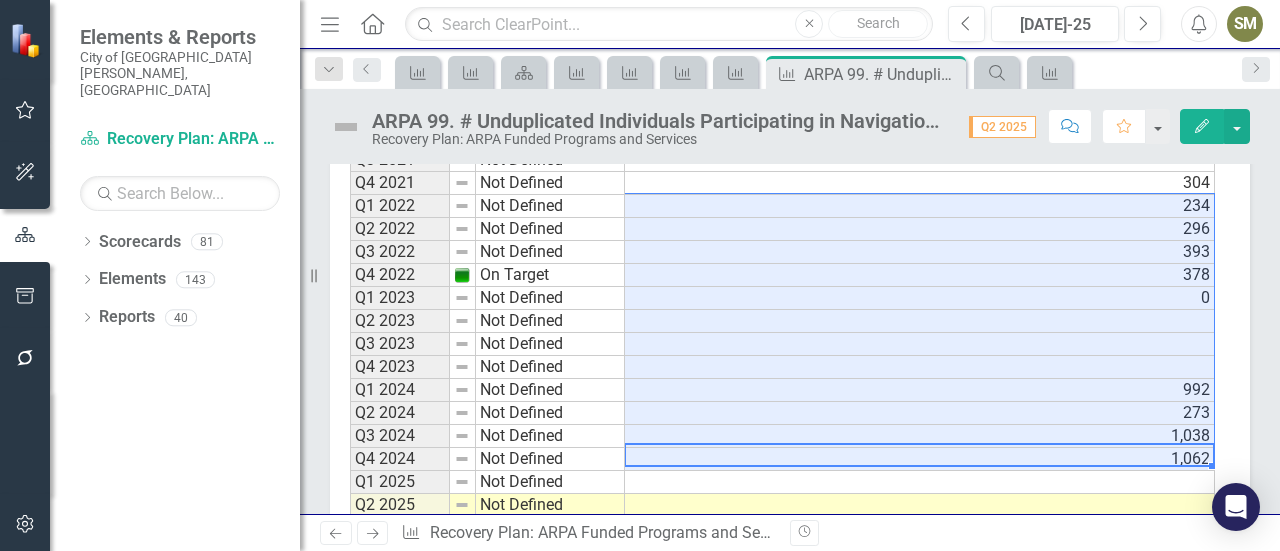 drag, startPoint x: 1132, startPoint y: 454, endPoint x: 1094, endPoint y: 215, distance: 242.00206 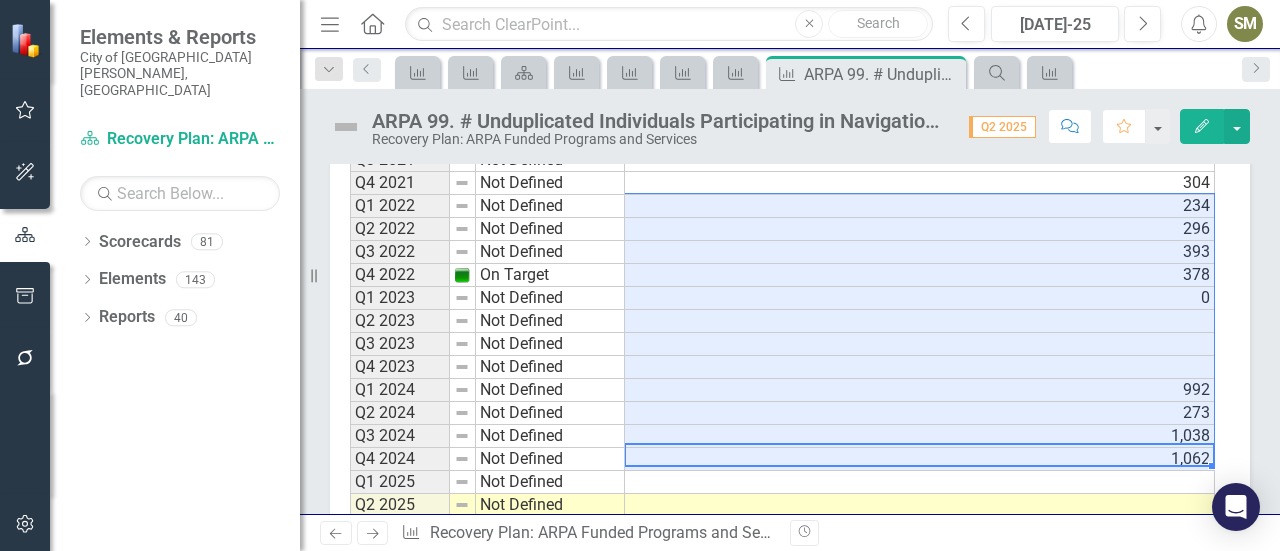 click on "Q1 2021 Not Defined Q2 2021 Not Defined Q3 2021 Not Defined Q4 2021 Not Defined 304 Q1 2022 Not Defined 234 Q2 2022 Not Defined 296 Q3 2022 Not Defined 393 Q4 2022 On Target 378 Q1 2023 Not Defined 0 Q2 2023 Not Defined Q3 2023 Not Defined Q4 2023 Not Defined Q1 2024 Not Defined 992 Q2 2024 Not Defined 273 Q3 2024 Not Defined 1,038 Q4 2024 Not Defined 1,062 Q1 2025 Not Defined Q2 2025 Not Defined Q3 2025 Not Defined Q4 2025 Not Defined" at bounding box center (782, 332) 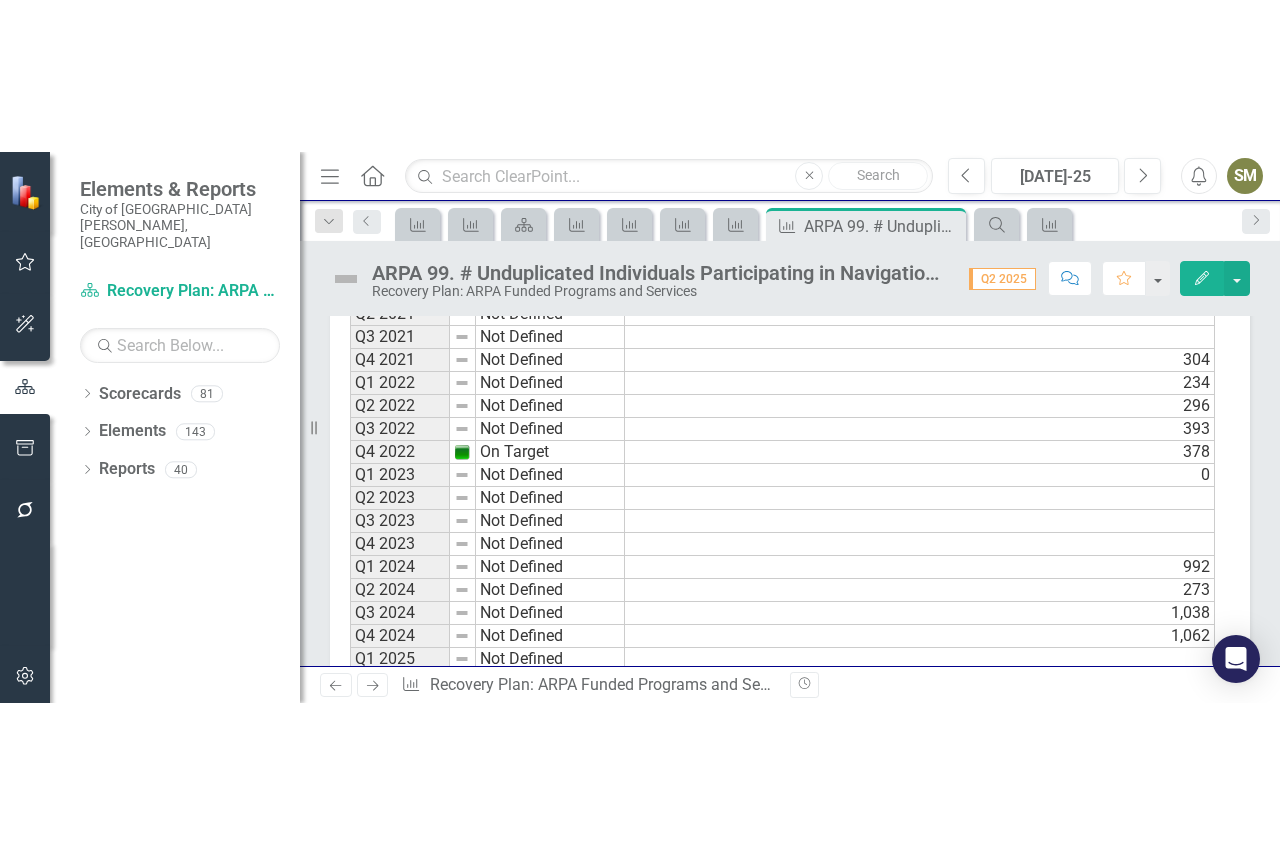 scroll, scrollTop: 1091, scrollLeft: 0, axis: vertical 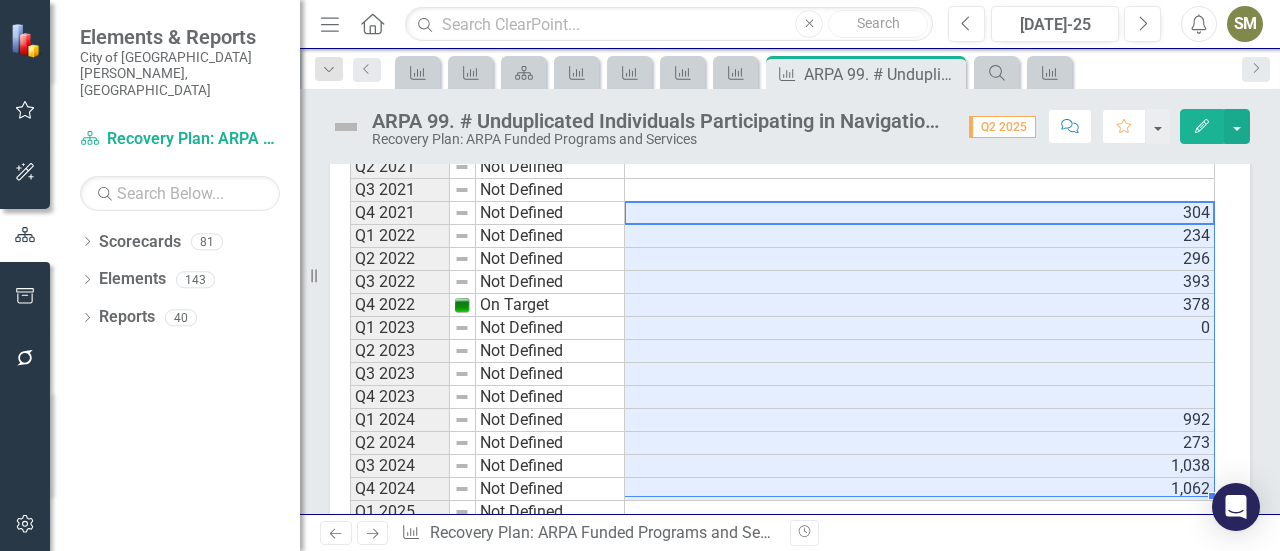 drag, startPoint x: 1160, startPoint y: 213, endPoint x: 1135, endPoint y: 480, distance: 268.16785 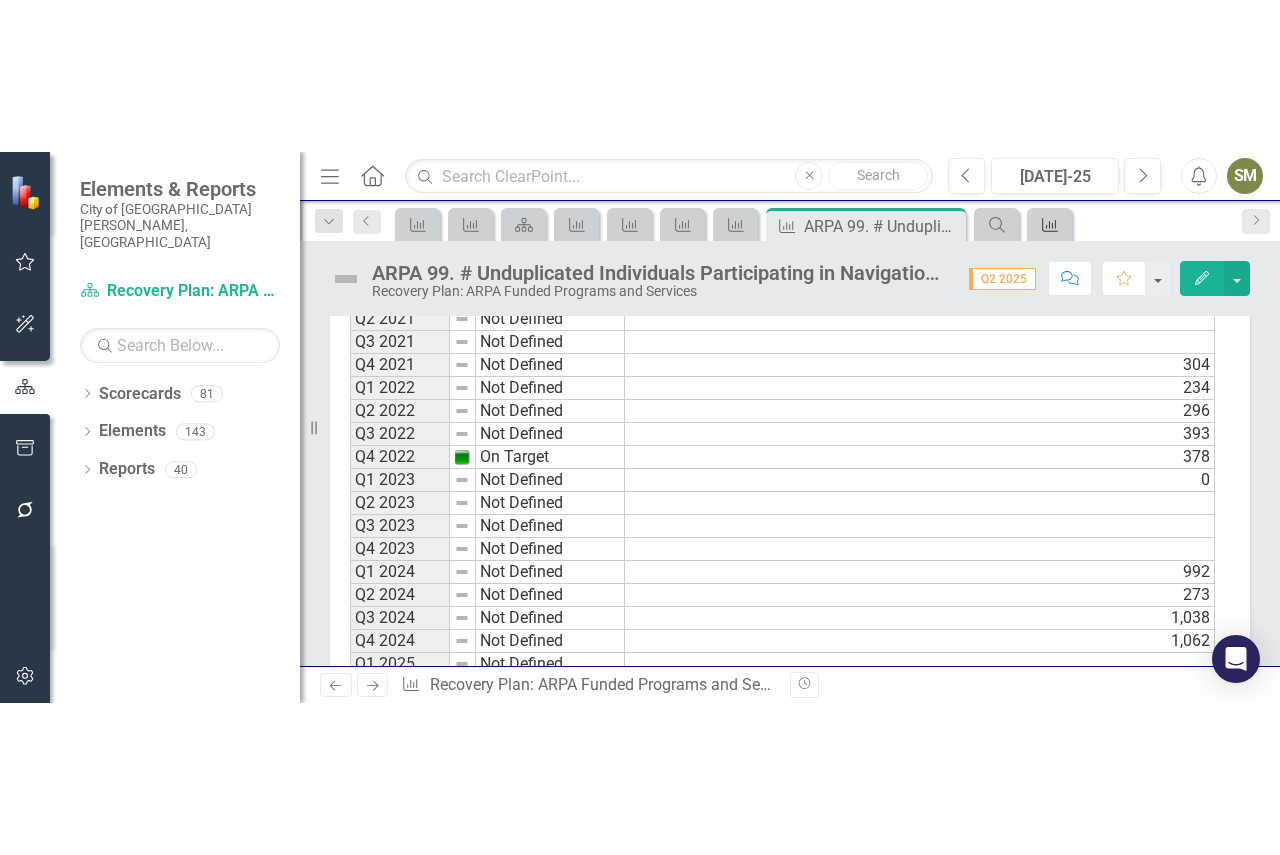 scroll, scrollTop: 916, scrollLeft: 0, axis: vertical 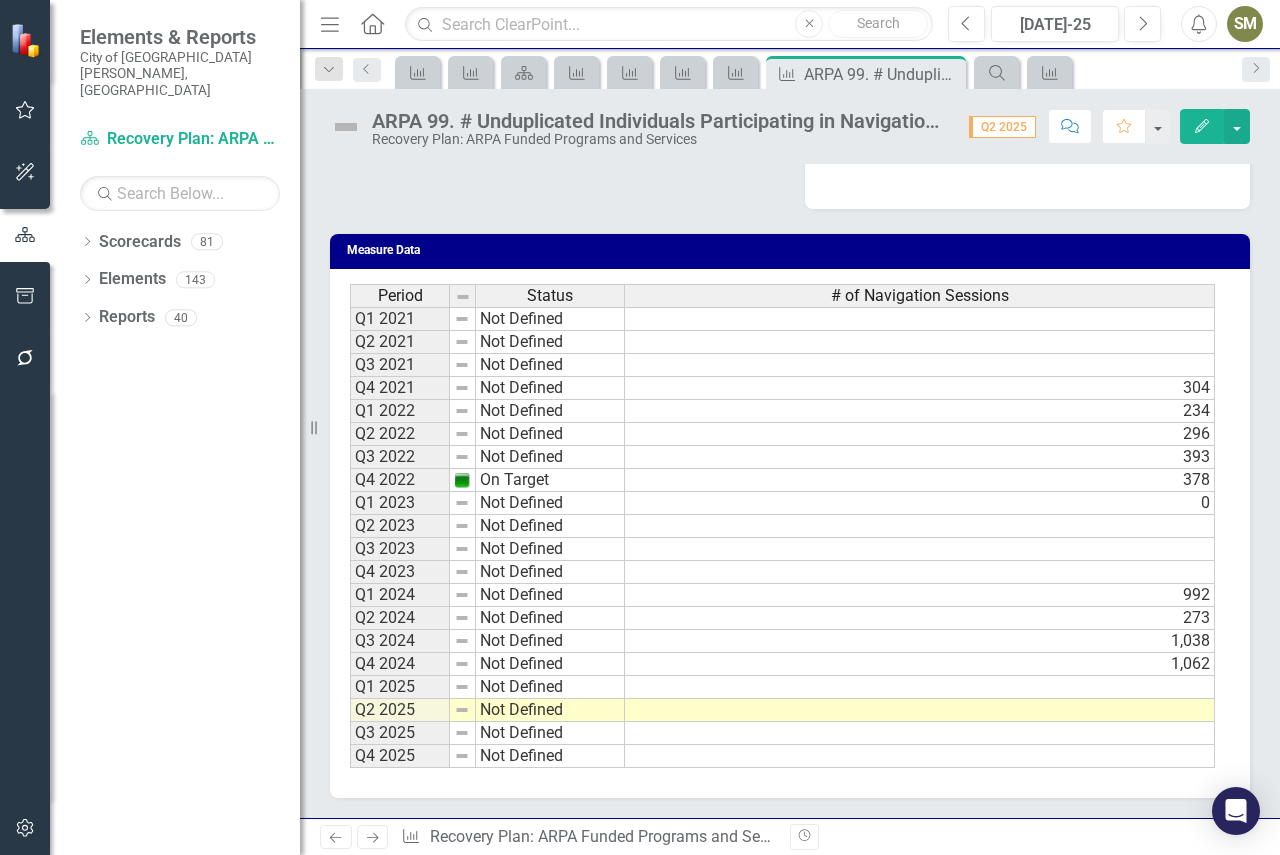 click on "ARPA 99. # Unduplicated Individuals Participating in Navigation Sessions - Case Management" at bounding box center (660, 121) 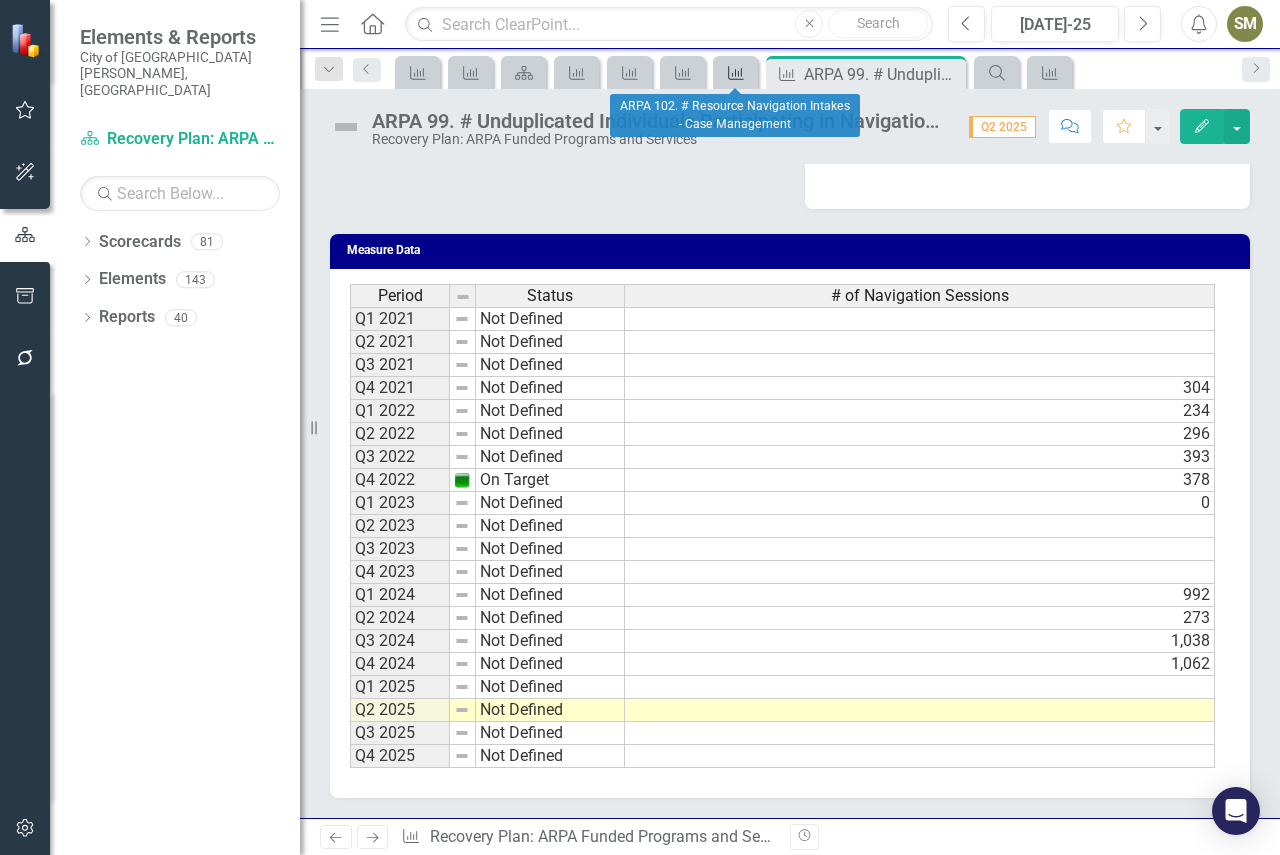 click on "Measure" 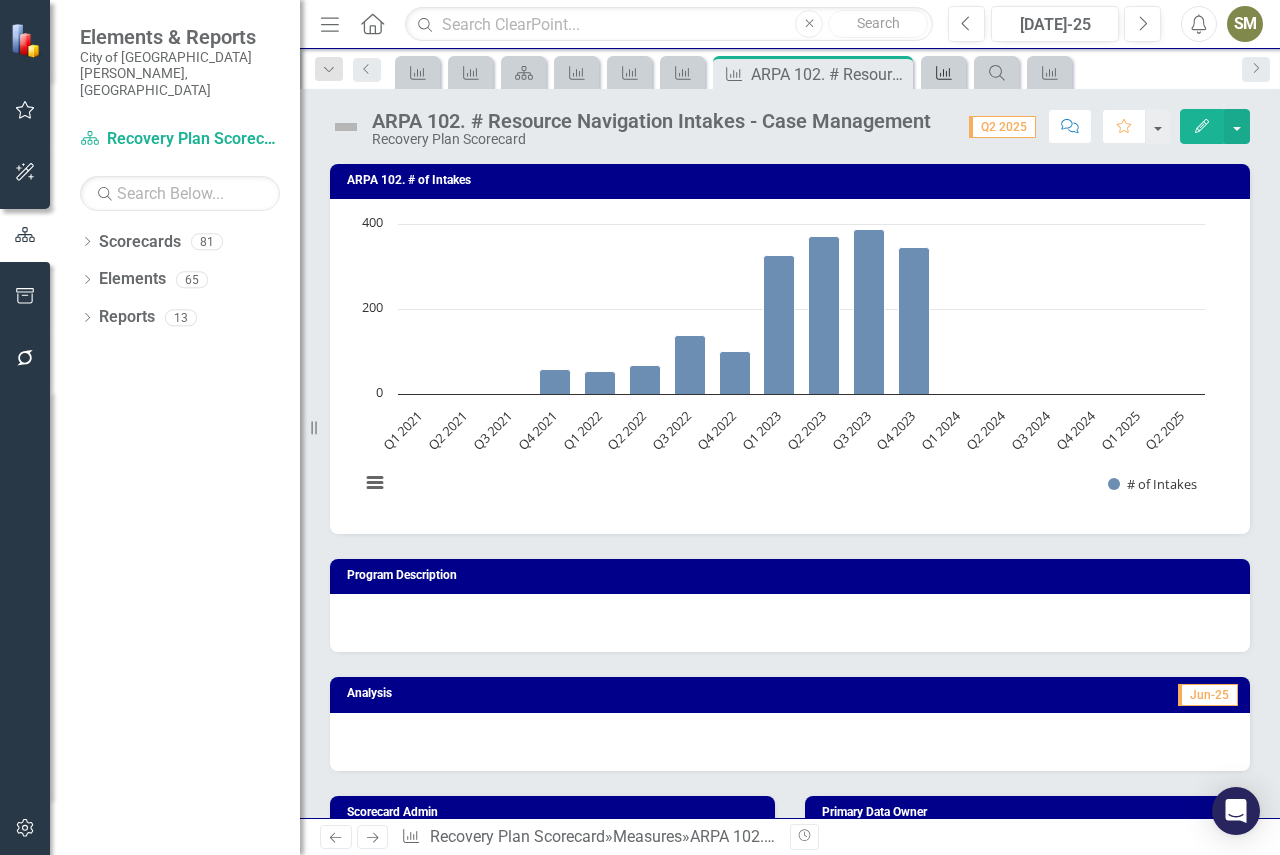 click on "Measure" at bounding box center (940, 72) 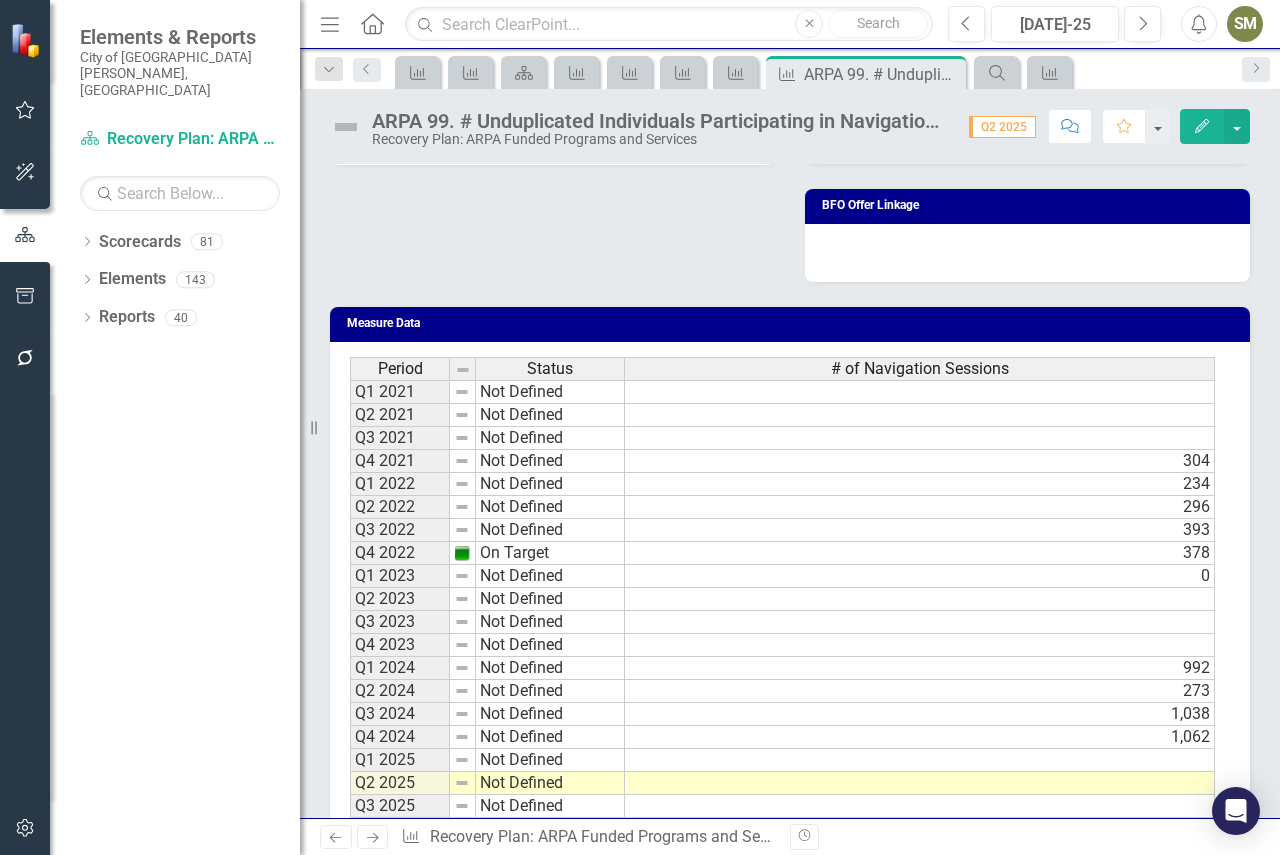 scroll, scrollTop: 916, scrollLeft: 0, axis: vertical 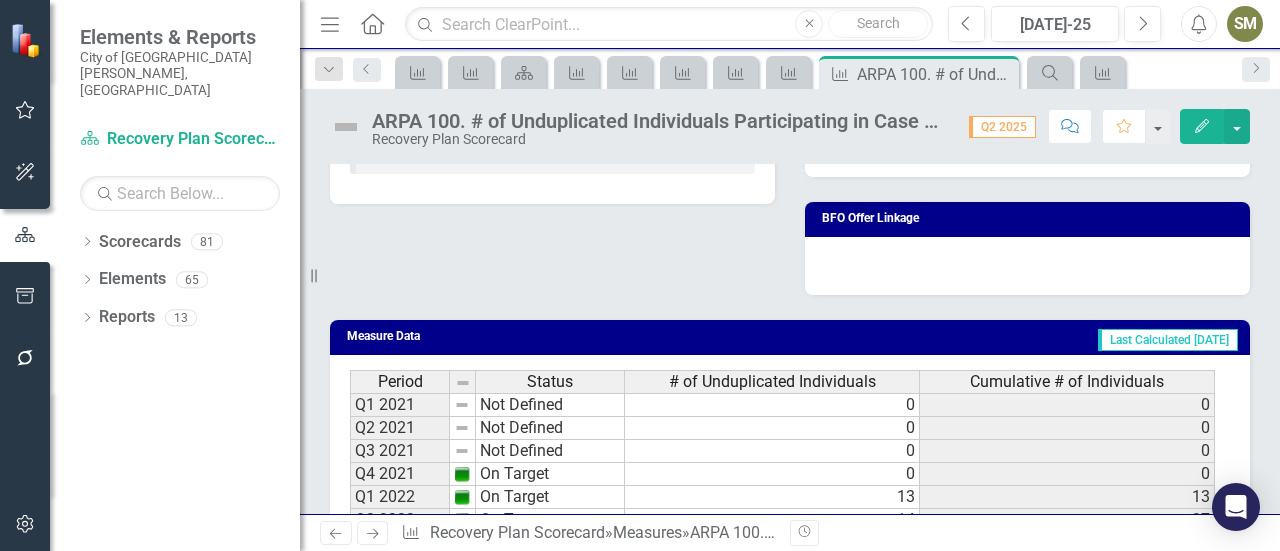 click on "ARPA 100. # of Unduplicated Individuals Participating in Case Management Chart Bar chart with 18 bars. ARPA 100. # of Unduplicated Individuals Participating in Case Management (Chart Type: Column with Target Line)
Plot Bands
# of Unduplicated Individuals
Q1 2021: 0
Q2 2021: 0
Q3 2021: 0
Q4 2021: 0
Q1 2022: 13
Q2 2022: 14
Q3 2022: 9
Q4 2022: 10
Q1 2023: 1,028
Q2 2023: 1,071
Q3 2023: 977
Q4 2023: 742
Q1 2024: 992
Q2 2024: 782
Q3 2024: 786
Q4 2024: 1,062
Q1 2025: No Value
Q2 2025: No Value The chart has 1 X axis displaying categories.  The chart has 1 Y axis displaying values. Data ranges from 0 to 1071. Created with Highcharts 11.4.8 Chart context menu # of Unduplicated Individuals Q1 2021 Q2 2021 Q3 2021 Q4 2021 Q1 2022 Q2 2022 Q3 2022 Q4 2022 Q1 2023 Q2 2023 Q3 2023 Q4 2023 Q1 2024 Q2 2024 Q3 2024 Q4 2024 Q1 2025 Q2 2025 0 500 1,000 1,500 End of interactive chart. Program Description Analysis Jun-25 Scorecard Admin Outcomes Closed Programs Primary Data Owner BD Brittany Depew (Social Sustainability) Period" at bounding box center [790, 104] 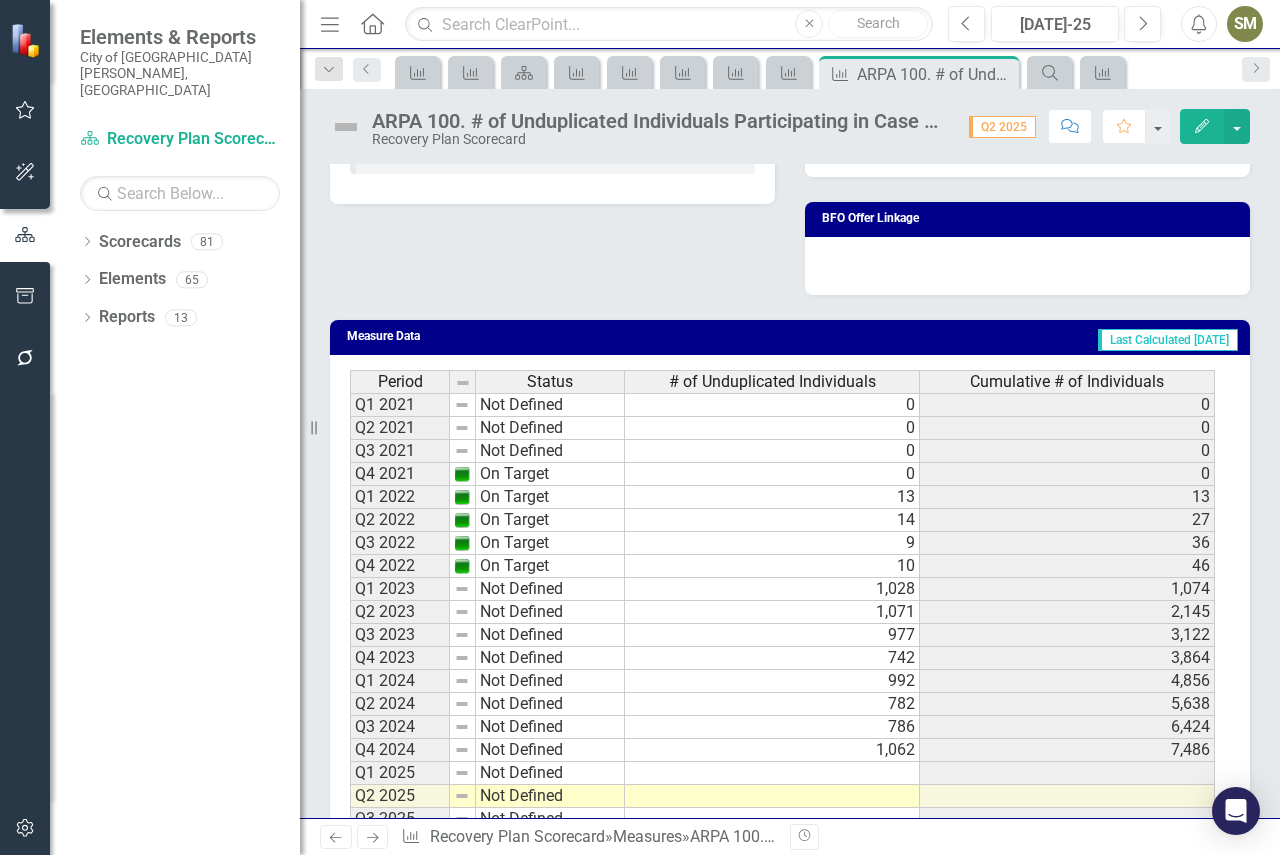 scroll, scrollTop: 835, scrollLeft: 0, axis: vertical 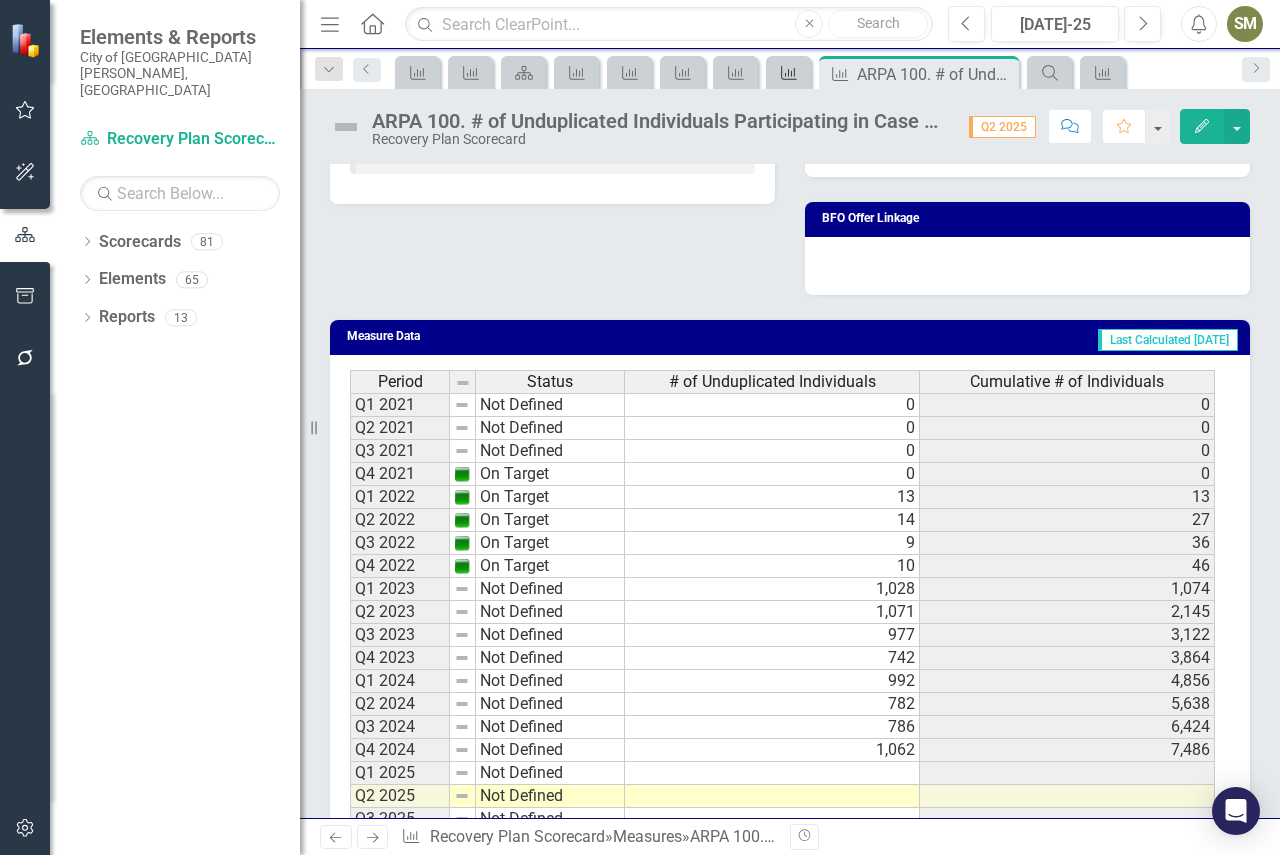 click on "Measure" 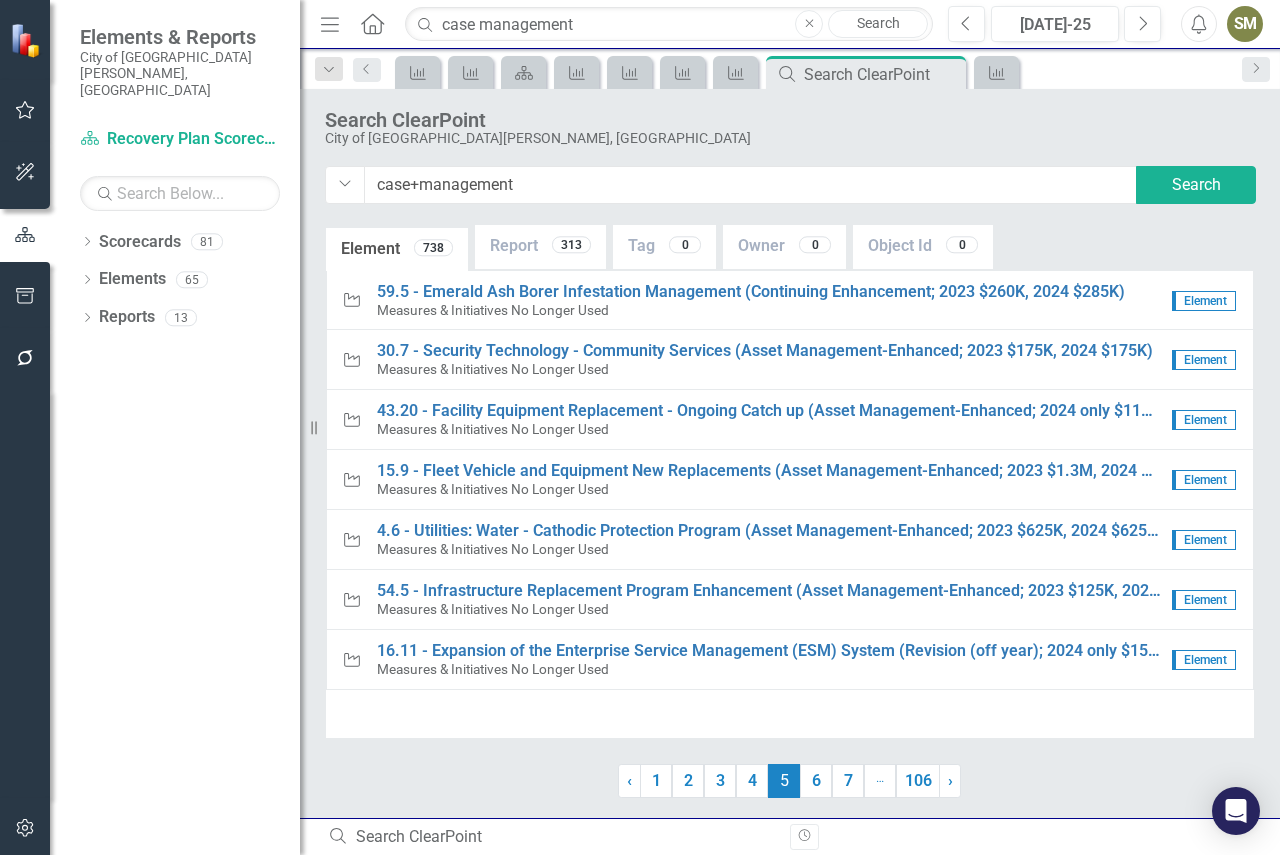 scroll, scrollTop: 0, scrollLeft: 0, axis: both 